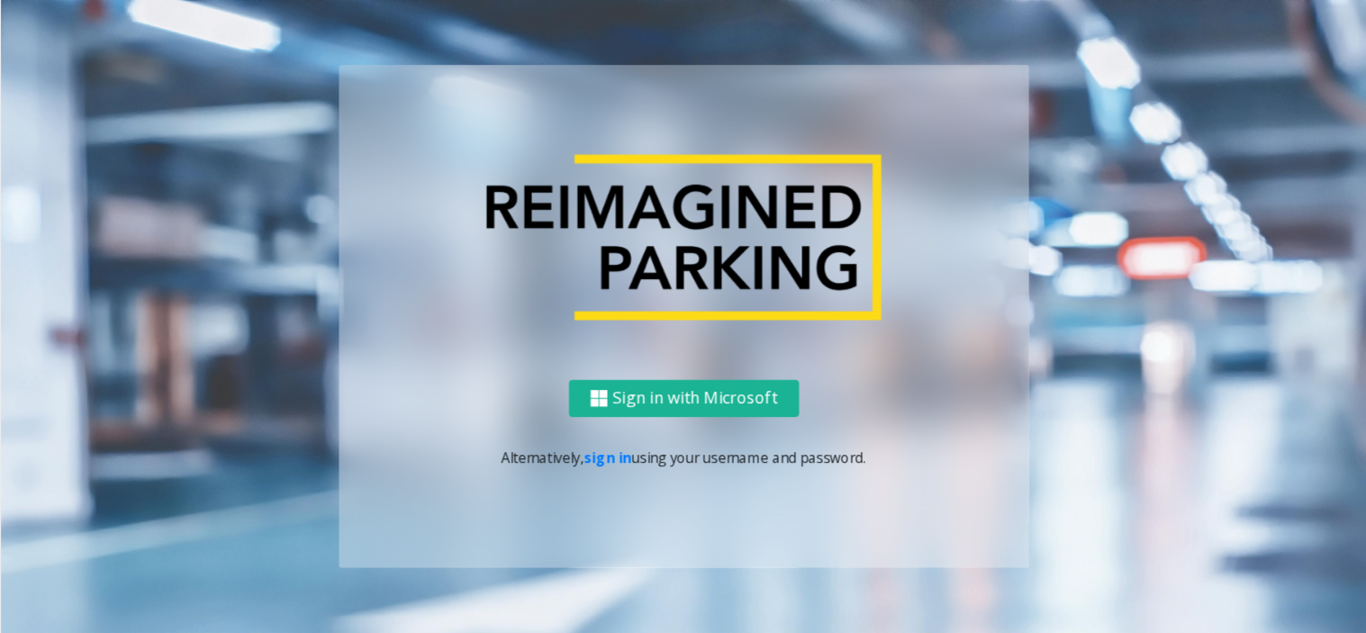 scroll, scrollTop: 0, scrollLeft: 0, axis: both 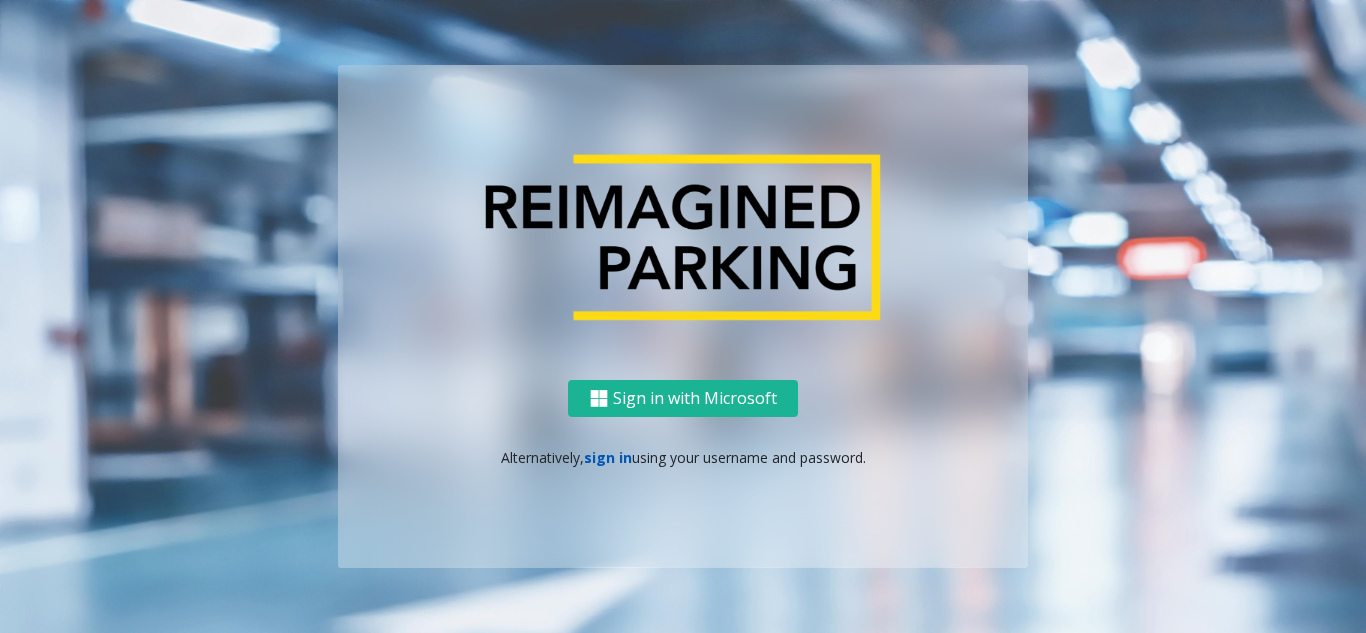 click on "sign in" 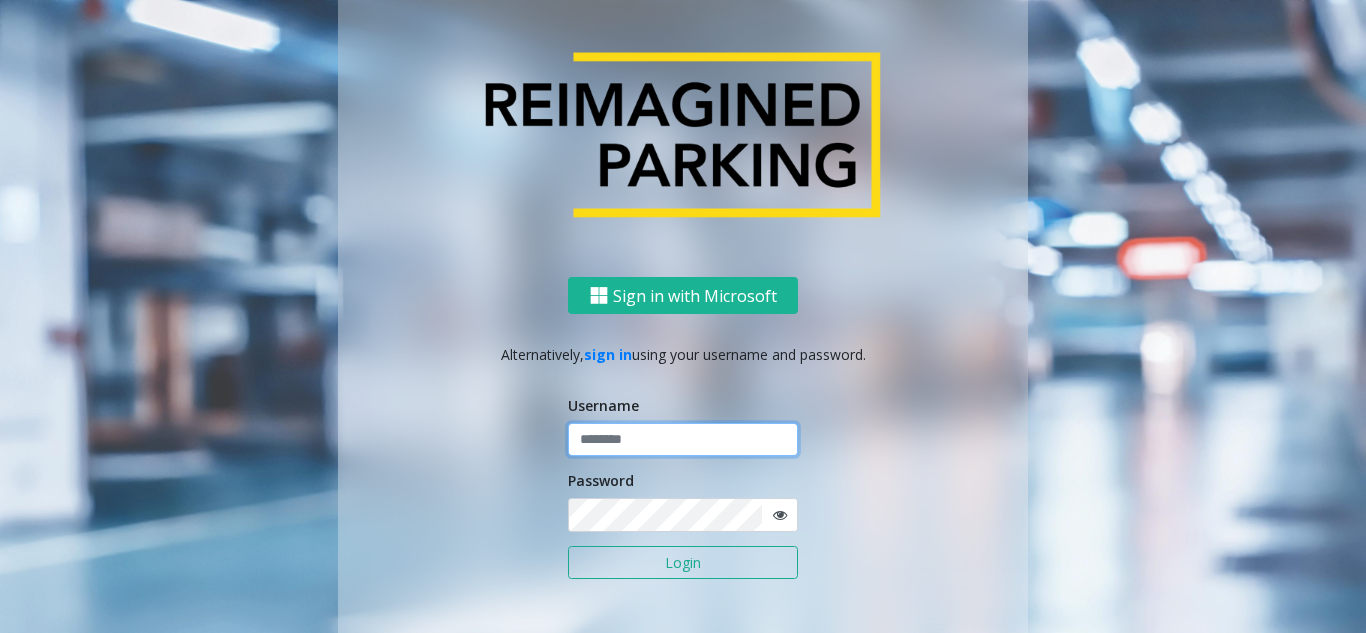 click 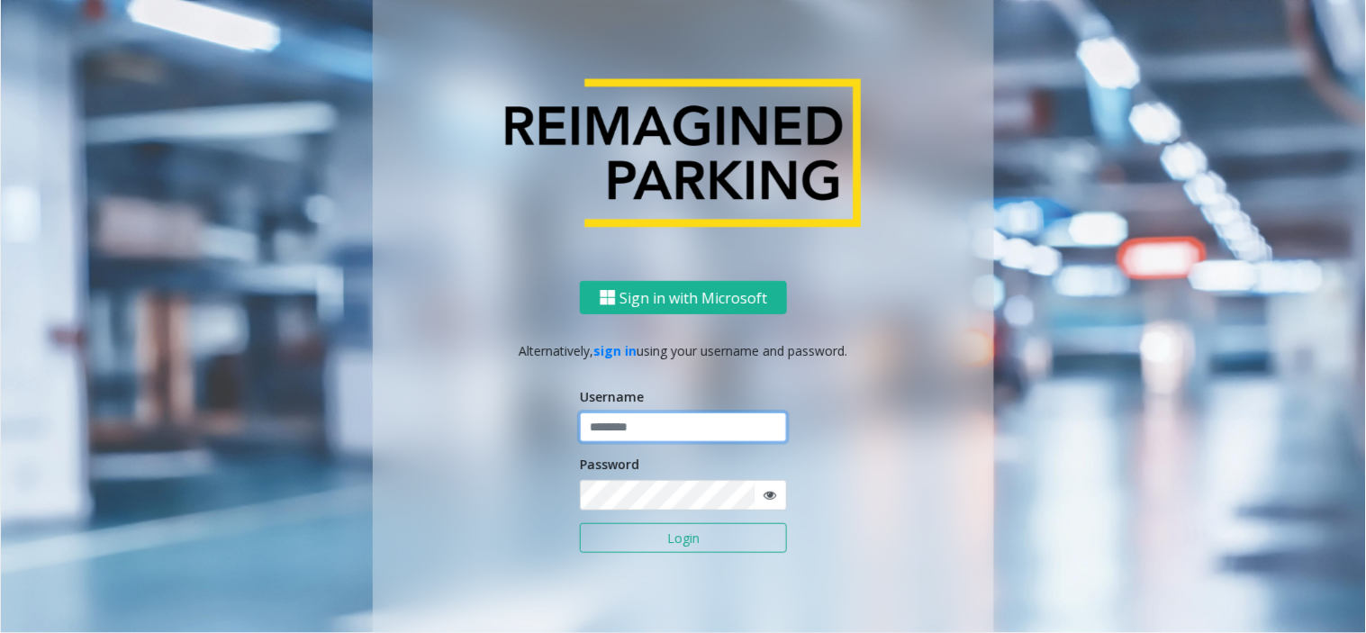 type on "**********" 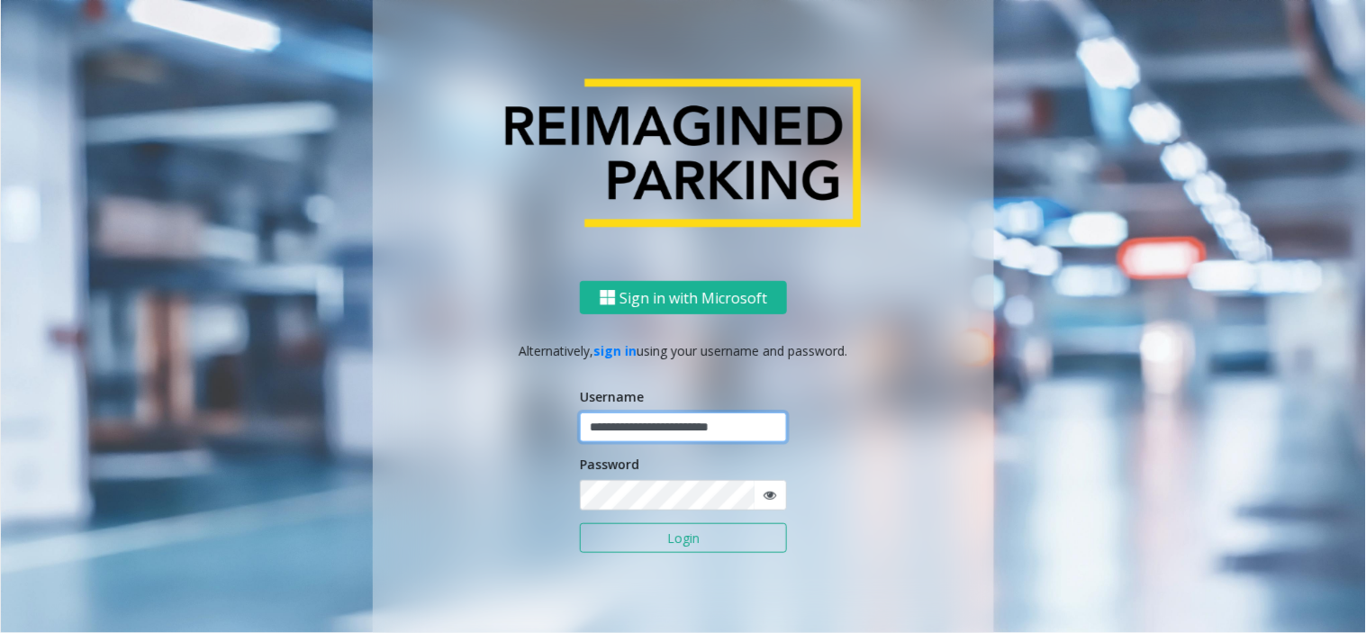 click on "Login" 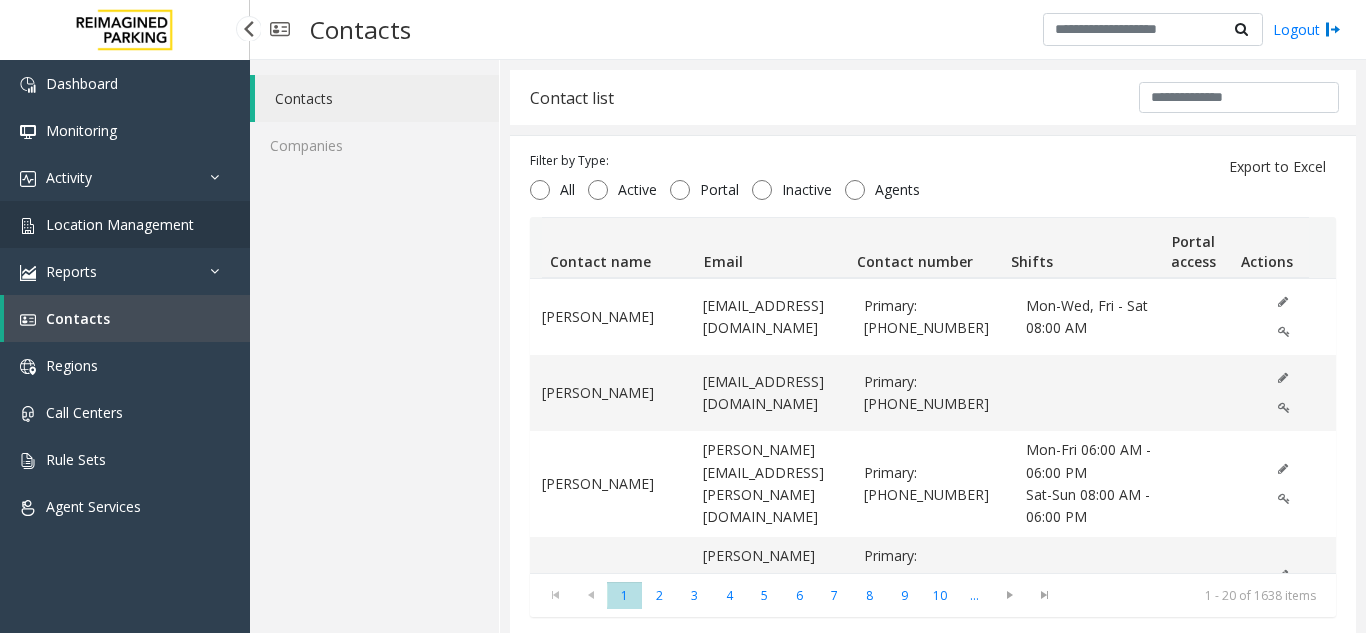 click on "Location Management" at bounding box center (120, 224) 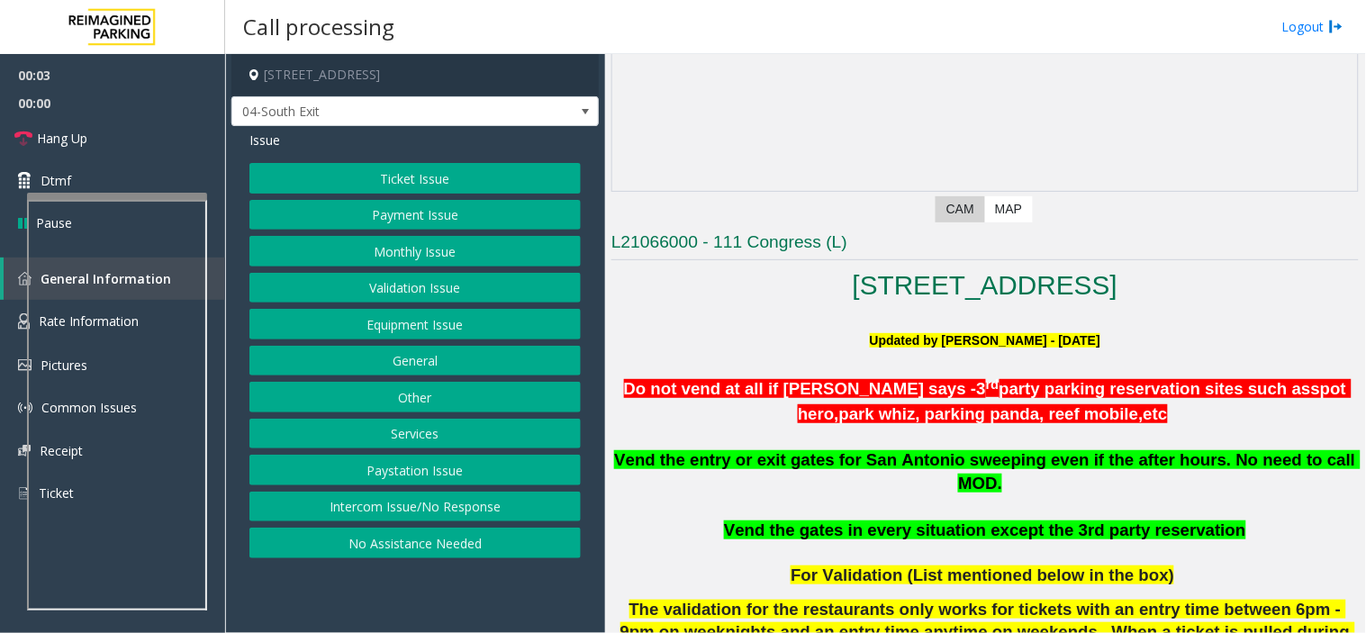 click on "Activity" at bounding box center (125, 177) 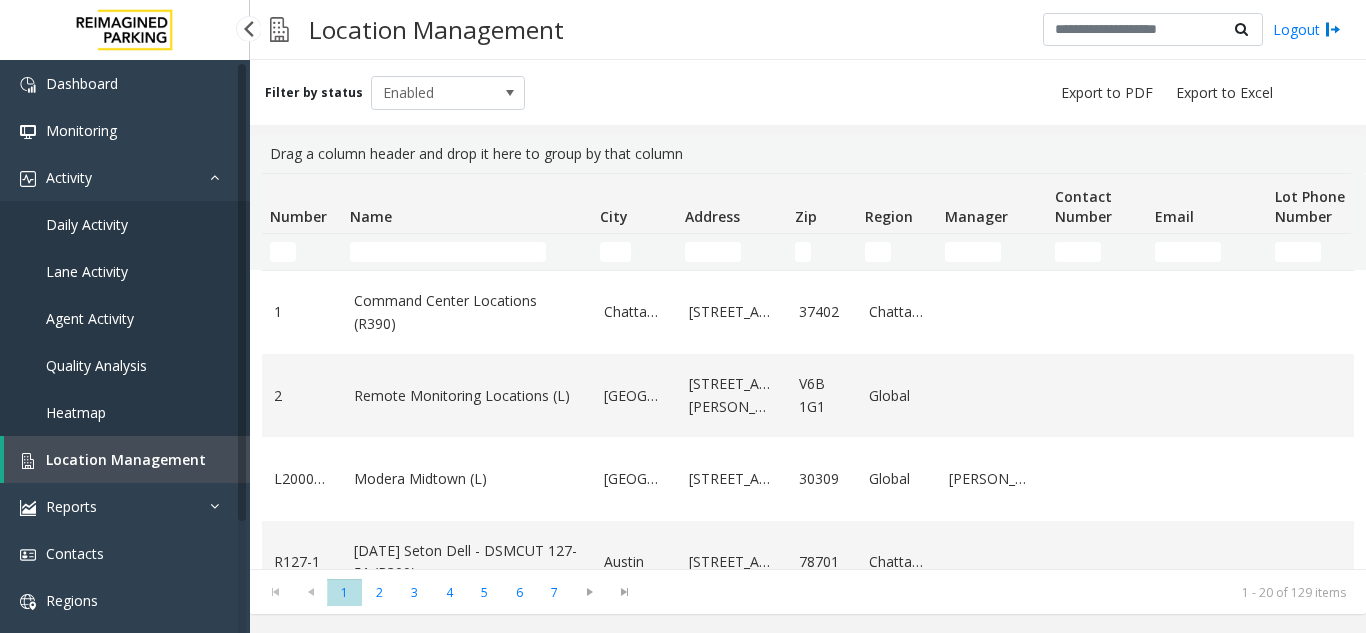 click on "Agent Activity" at bounding box center (125, 318) 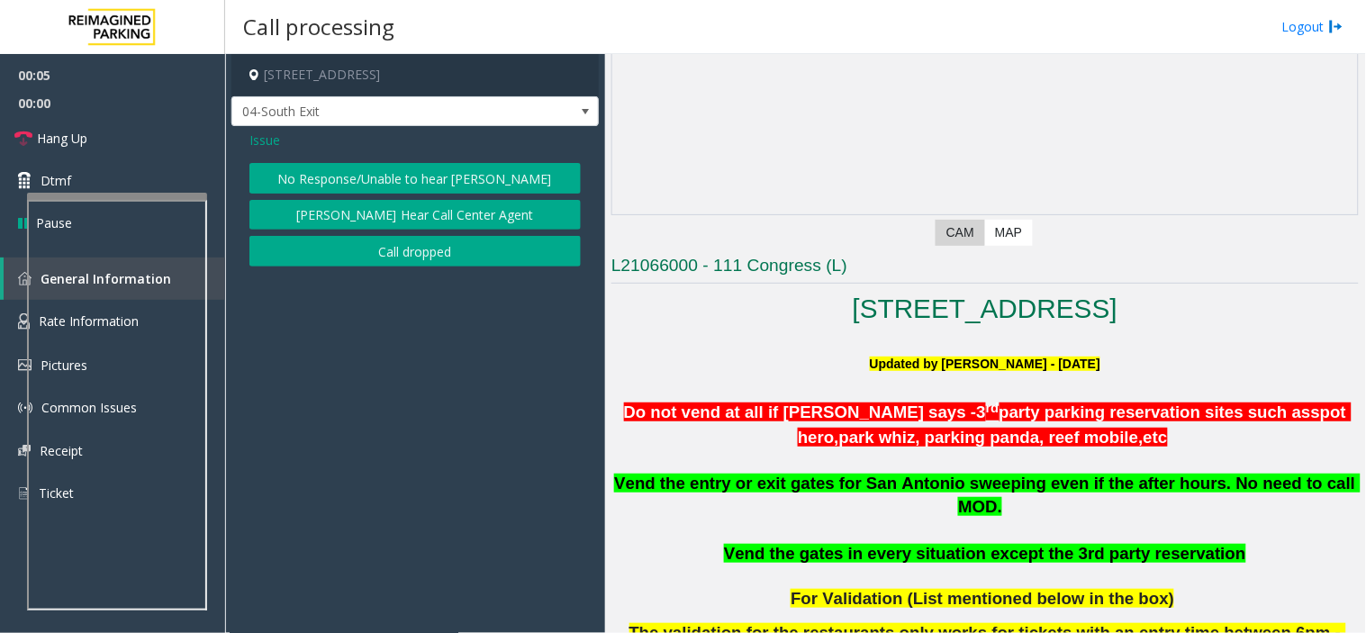 click 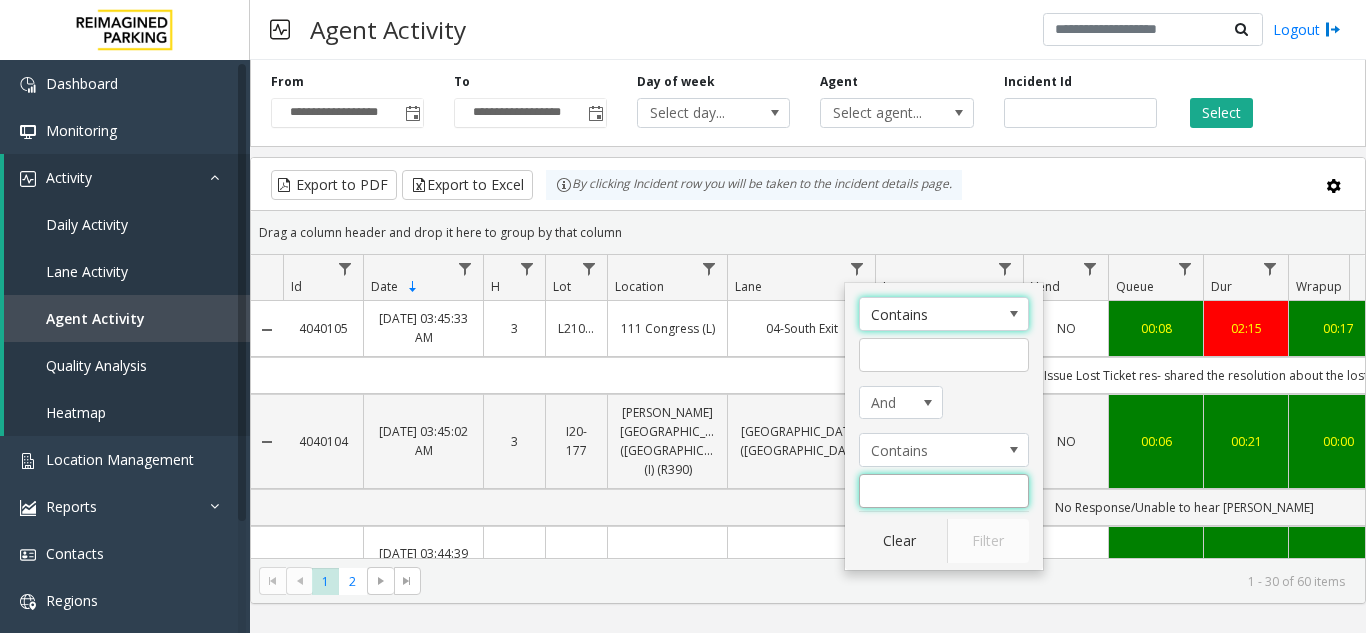 click 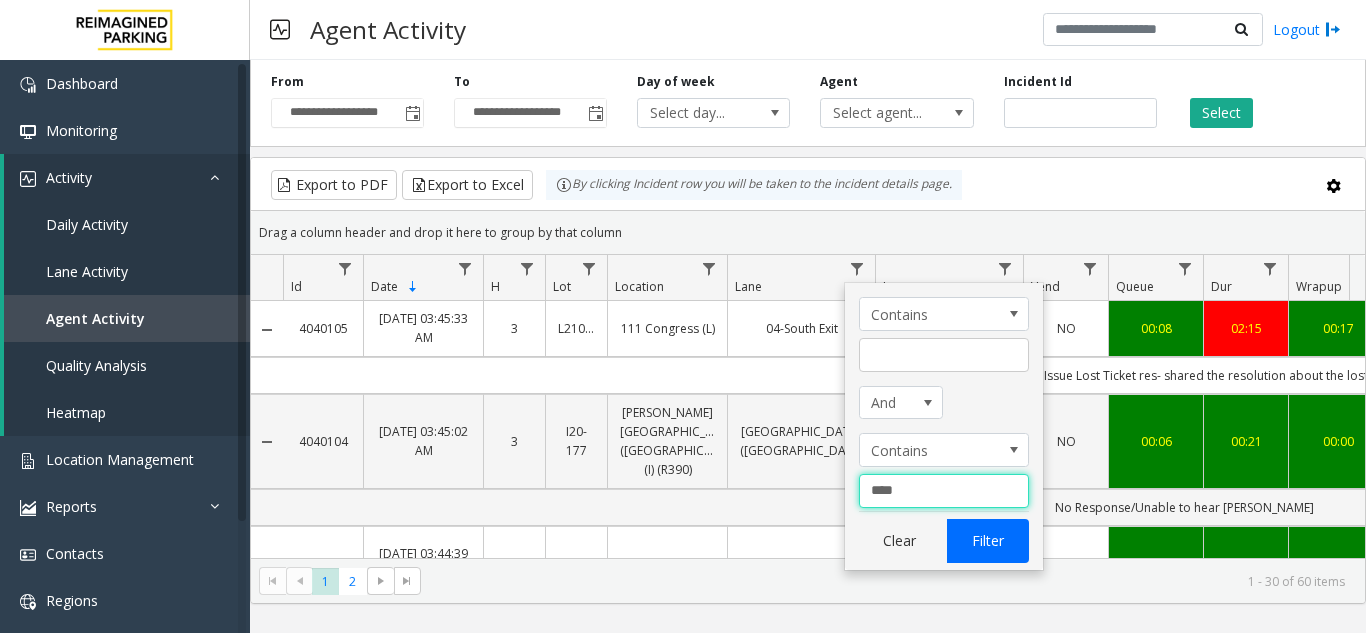 type on "****" 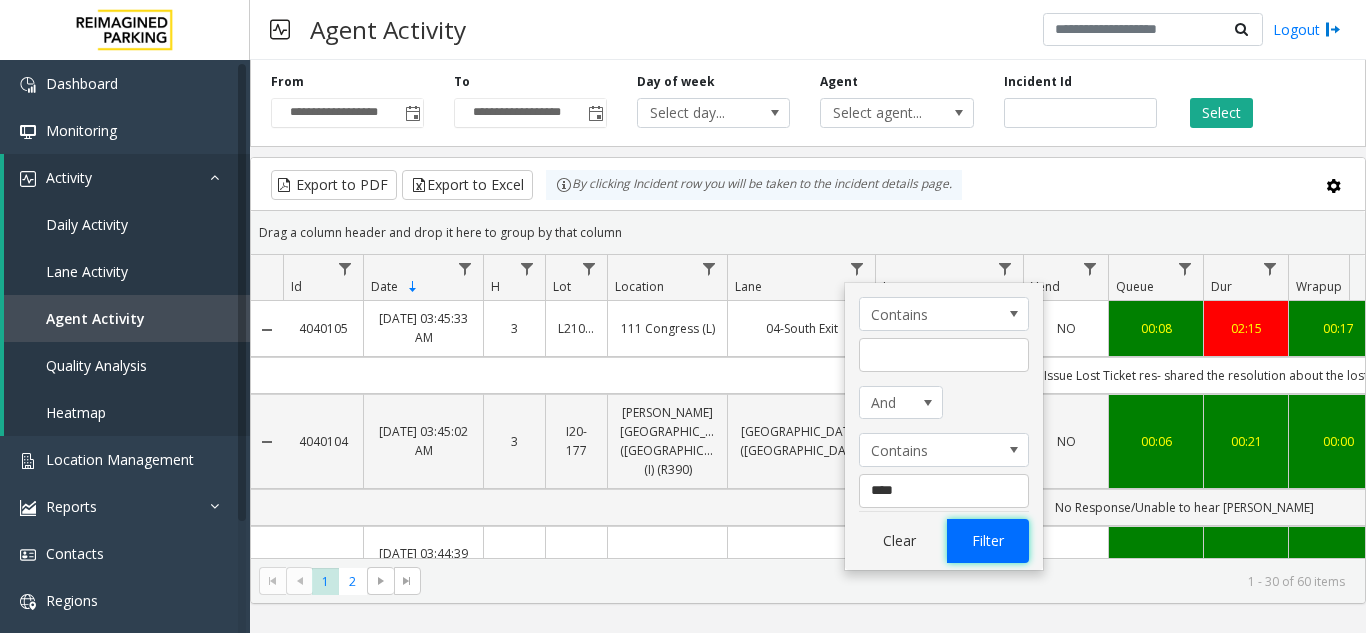click on "Filter" 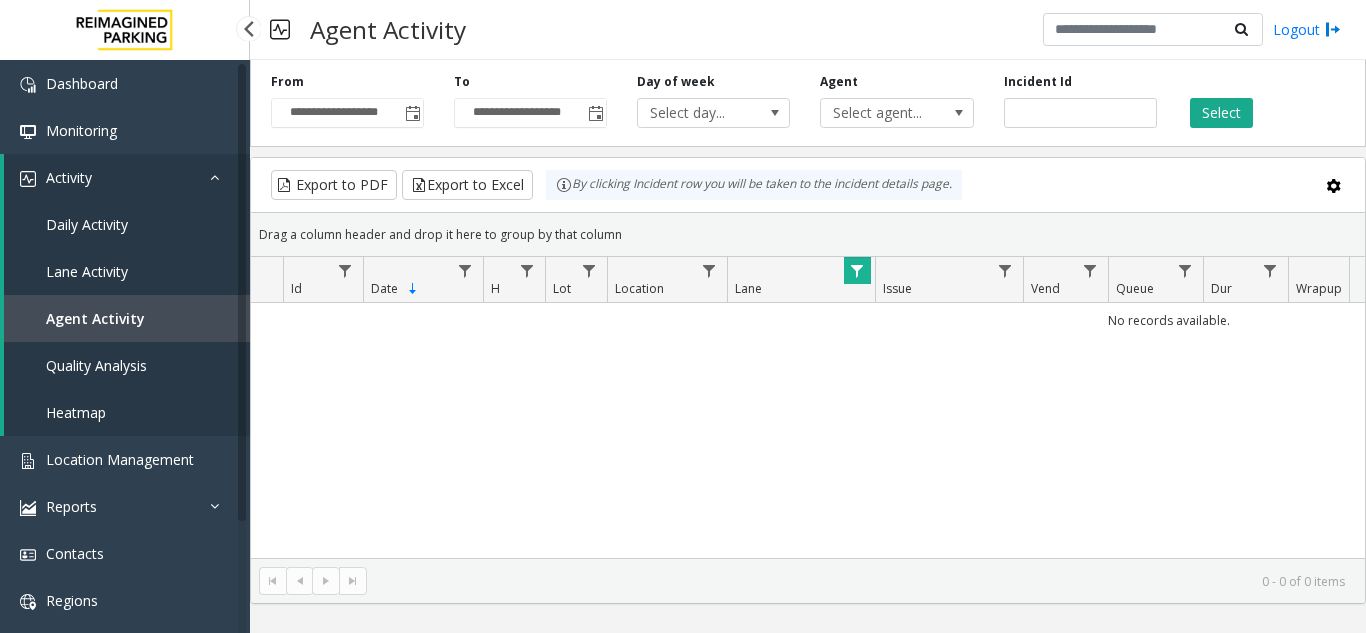 scroll, scrollTop: 0, scrollLeft: 0, axis: both 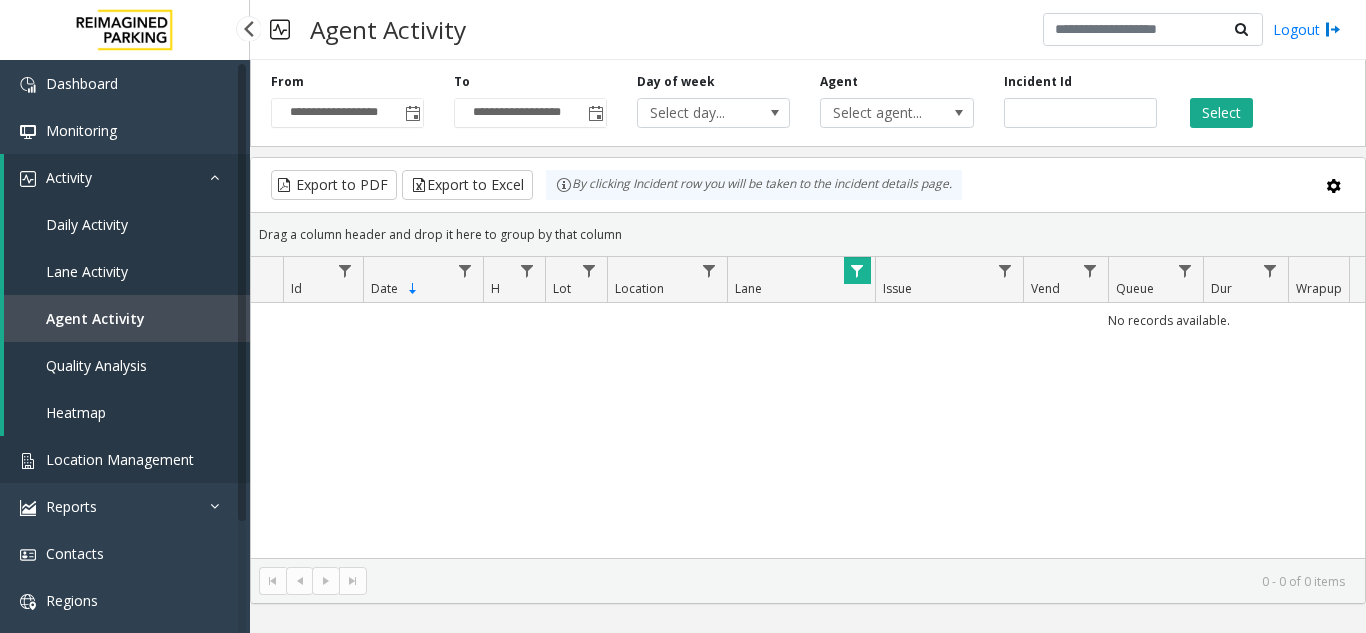 click on "Location Management" at bounding box center (120, 459) 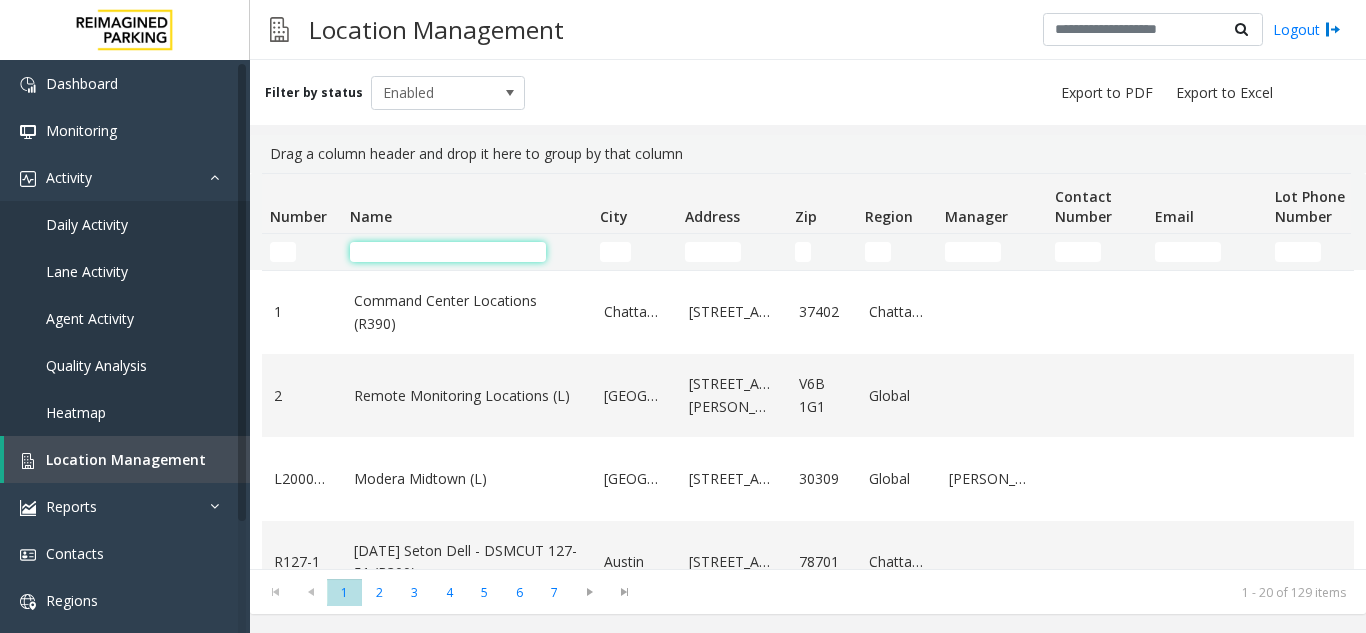 click 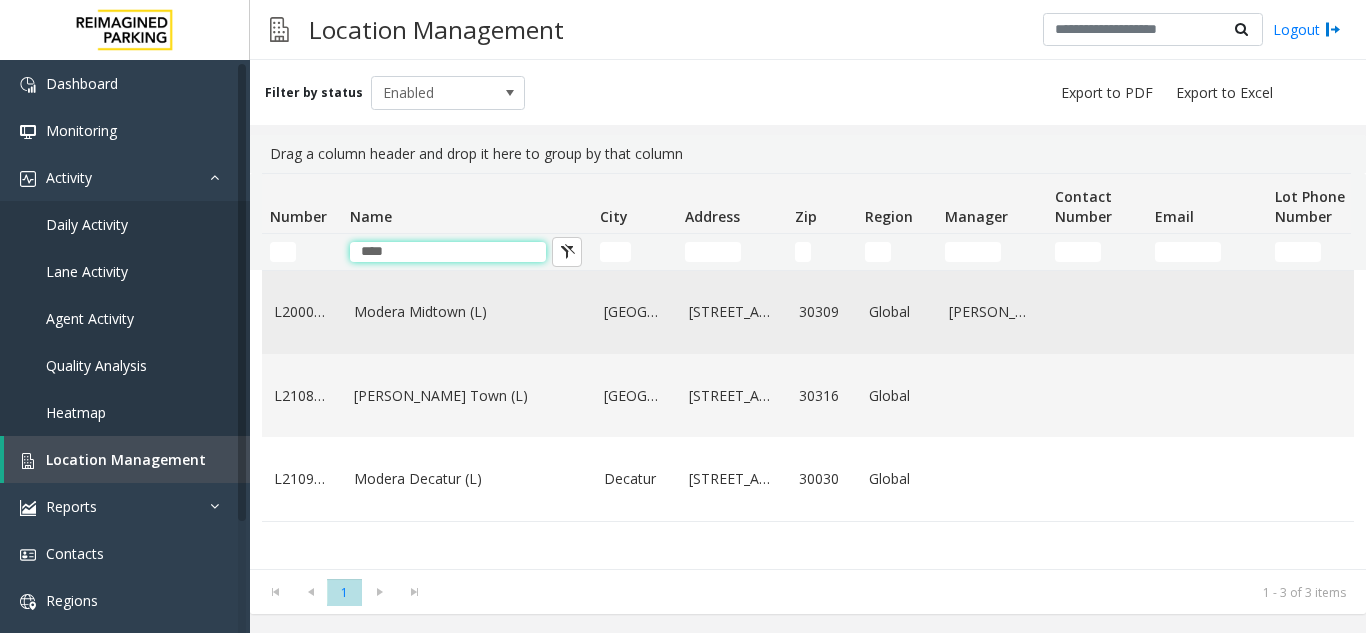 type on "****" 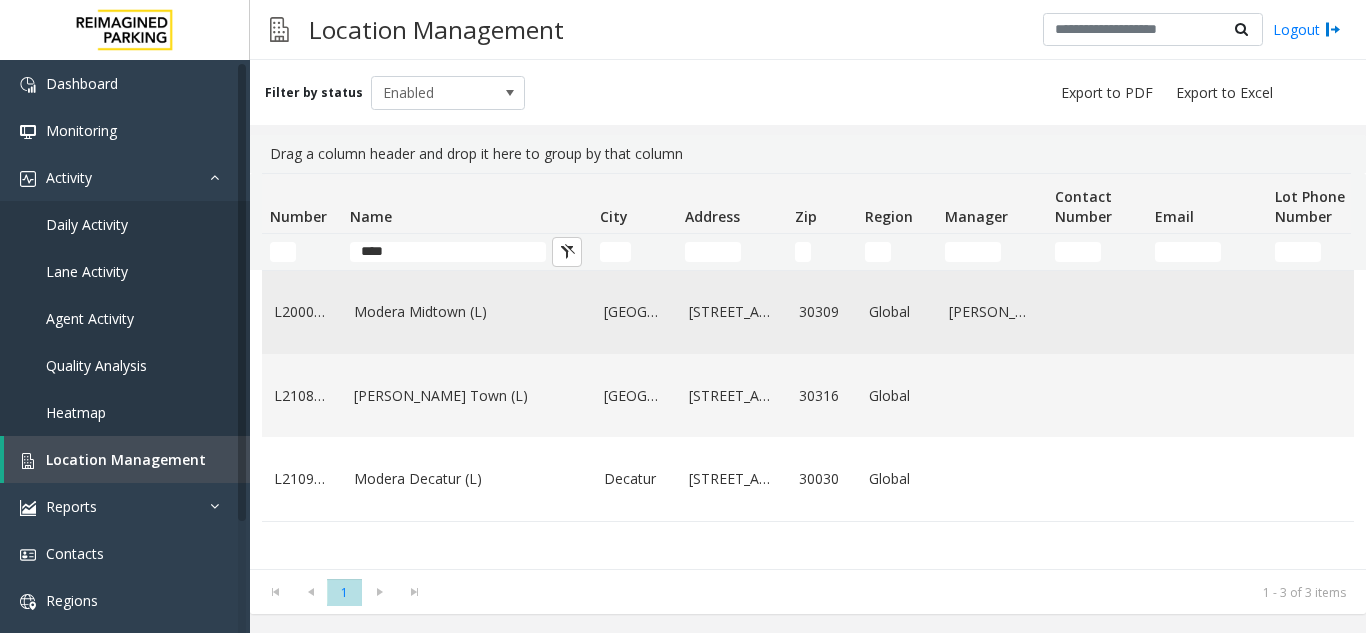 click on "Modera Midtown	(L)" 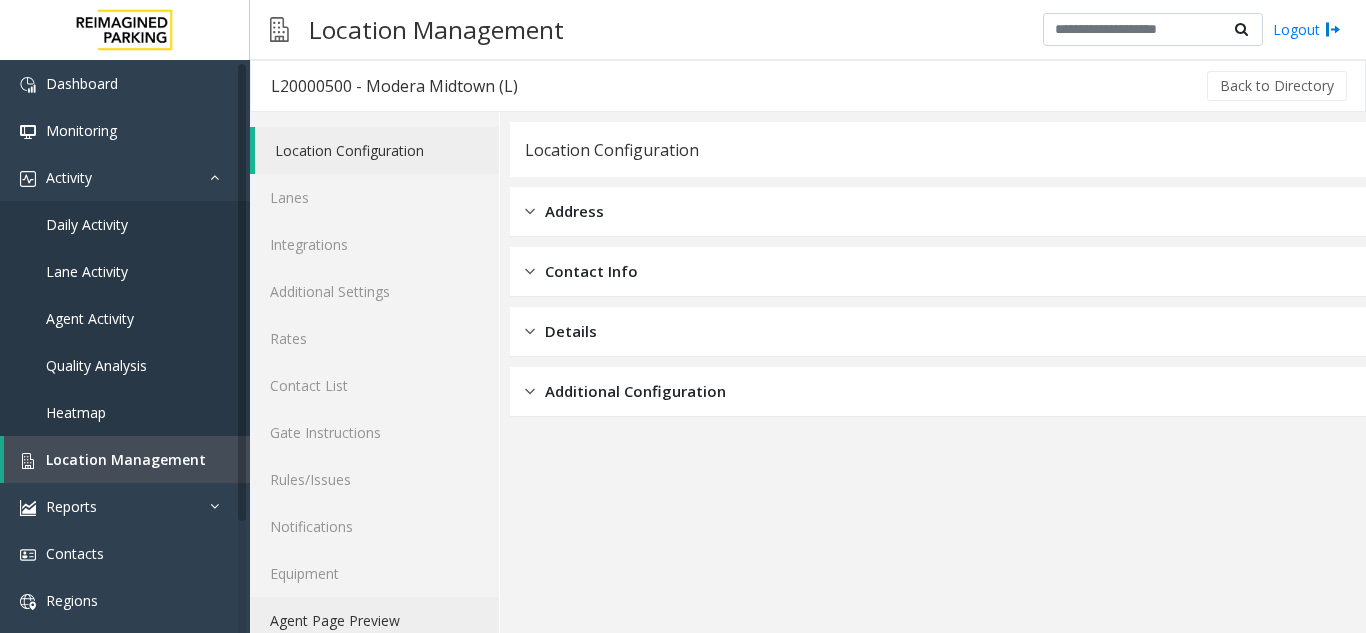 click on "Agent Page Preview" 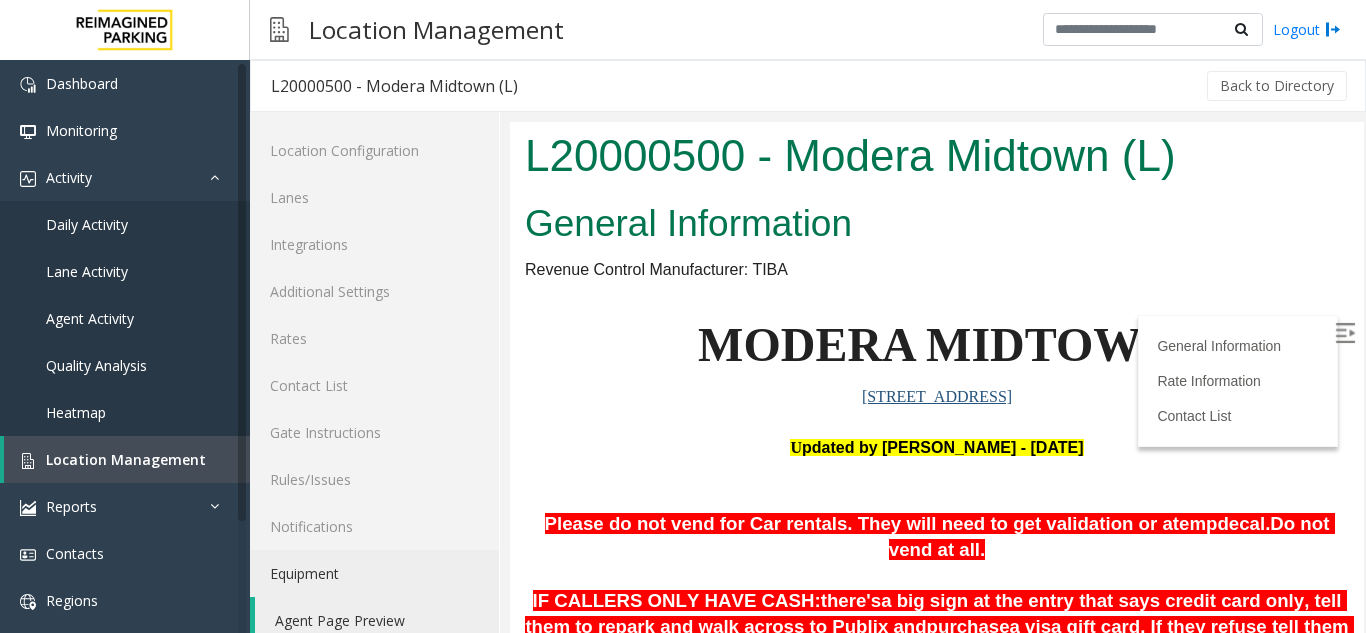 scroll, scrollTop: 200, scrollLeft: 0, axis: vertical 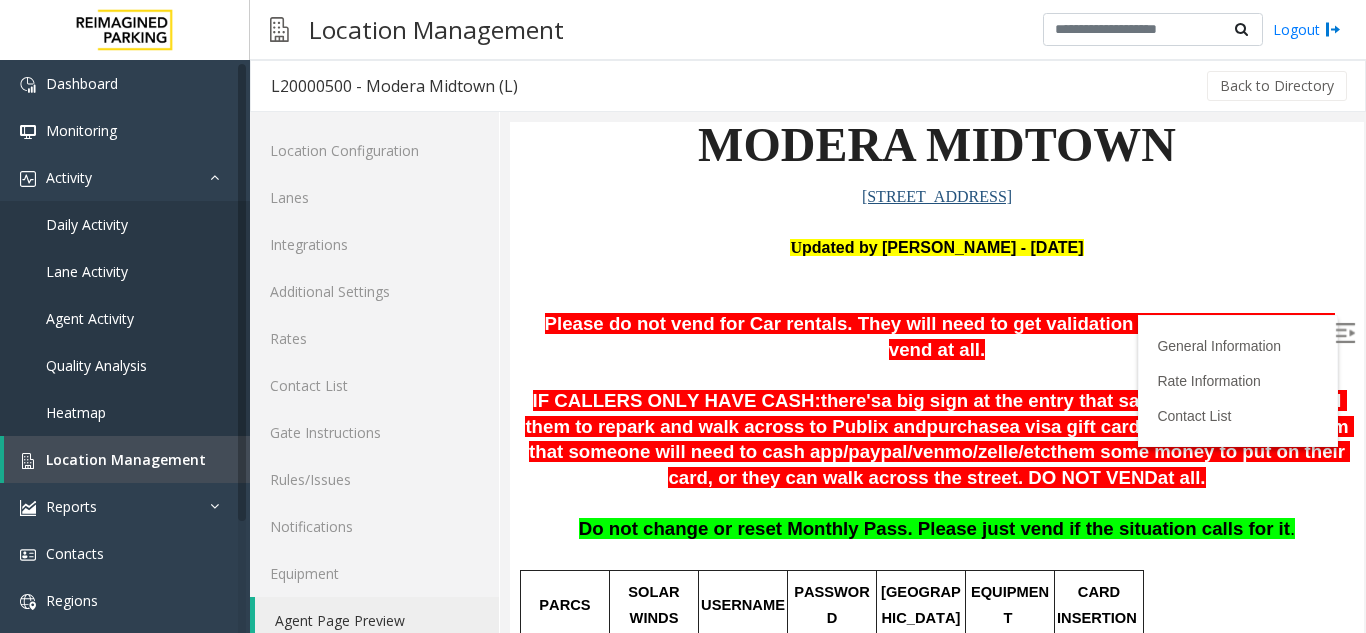 click at bounding box center (1345, 333) 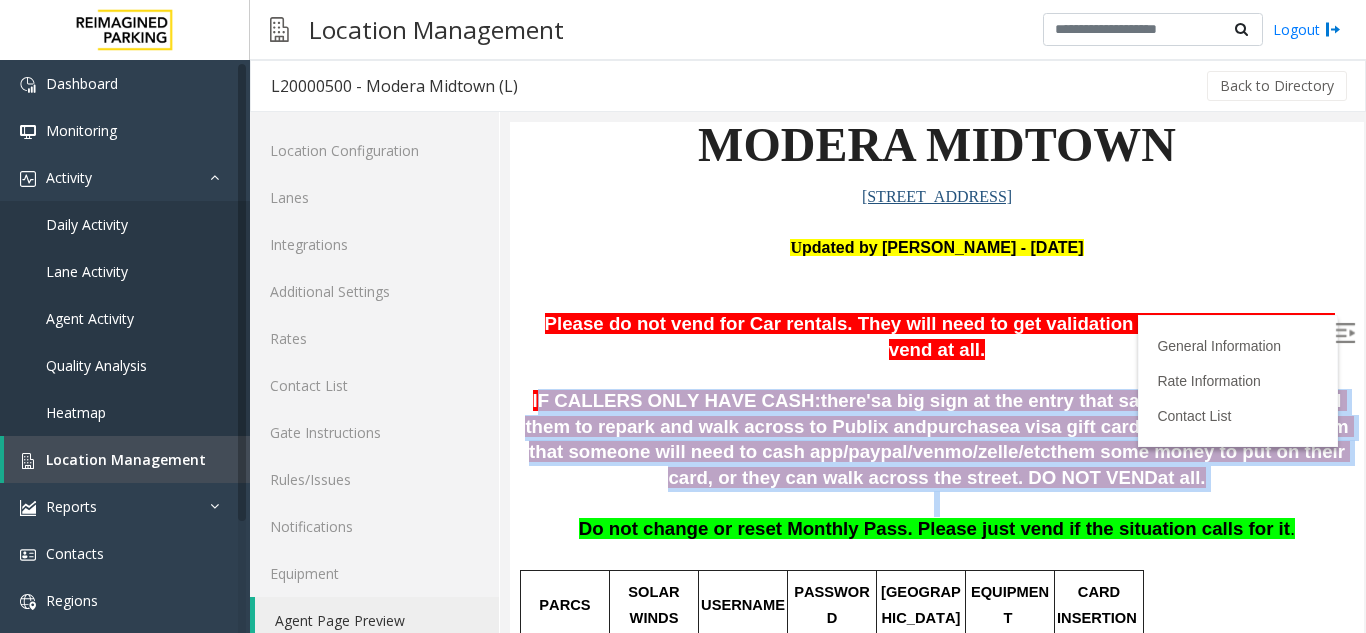 drag, startPoint x: 547, startPoint y: 370, endPoint x: 1100, endPoint y: 468, distance: 561.6164 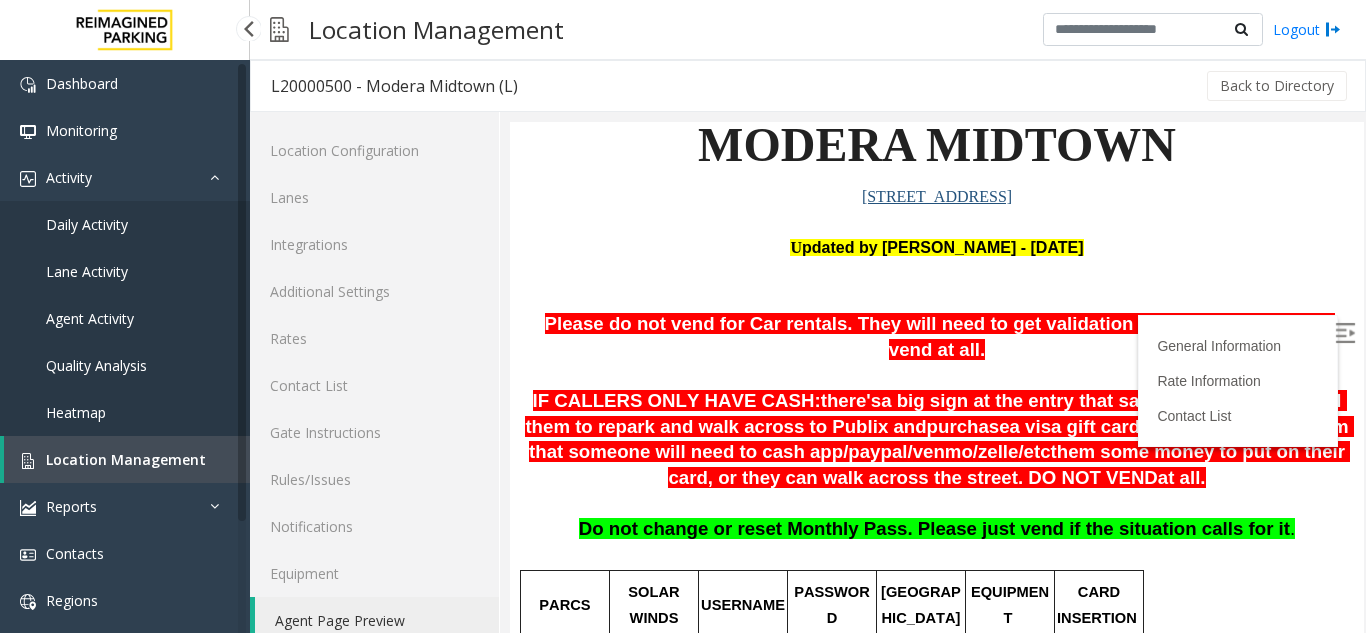 click on "Location Management" at bounding box center [126, 459] 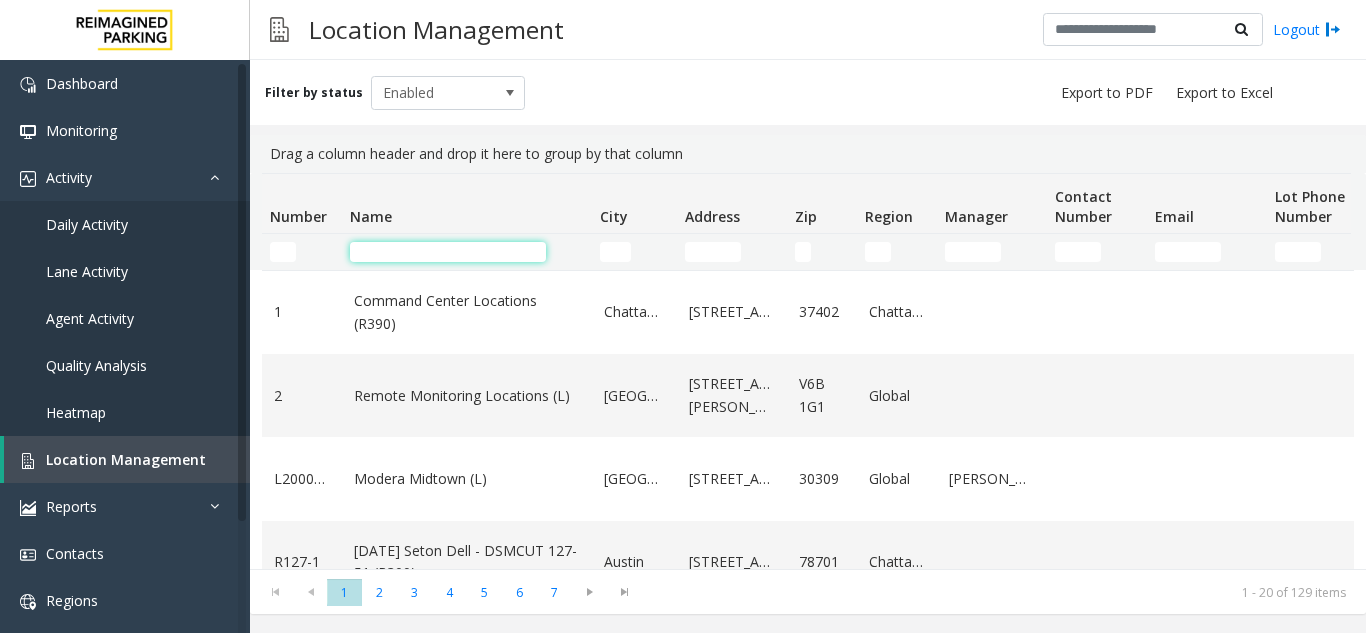 click 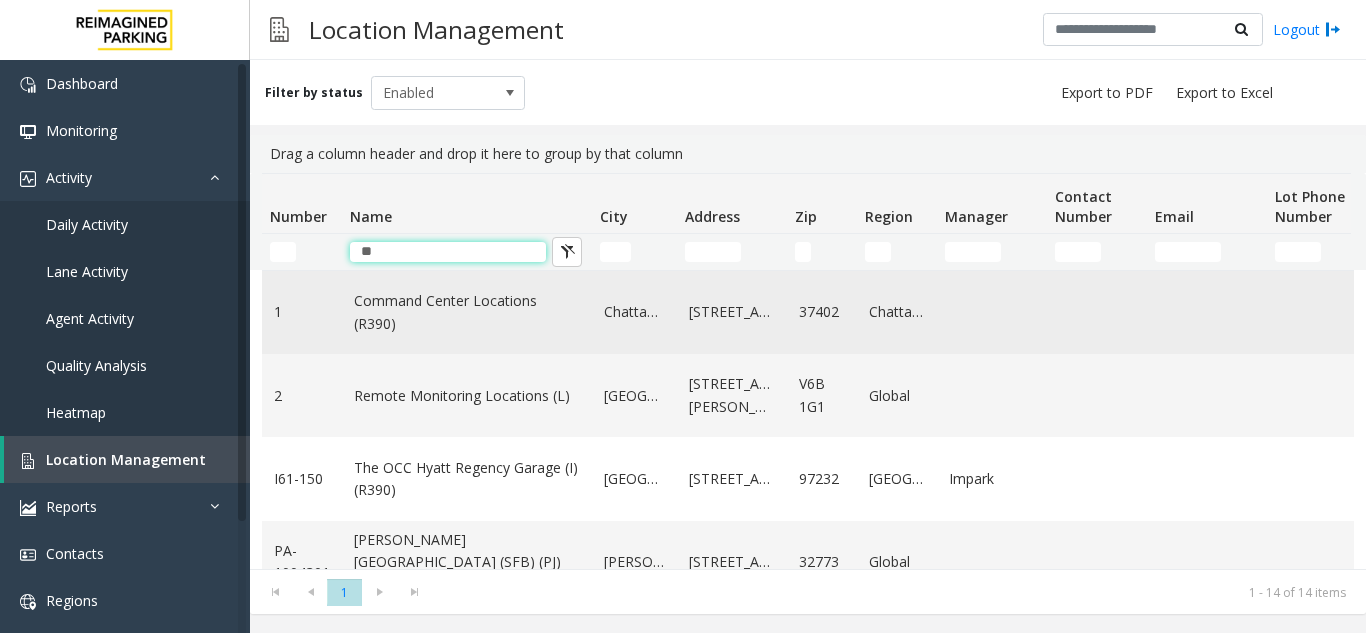 type on "*" 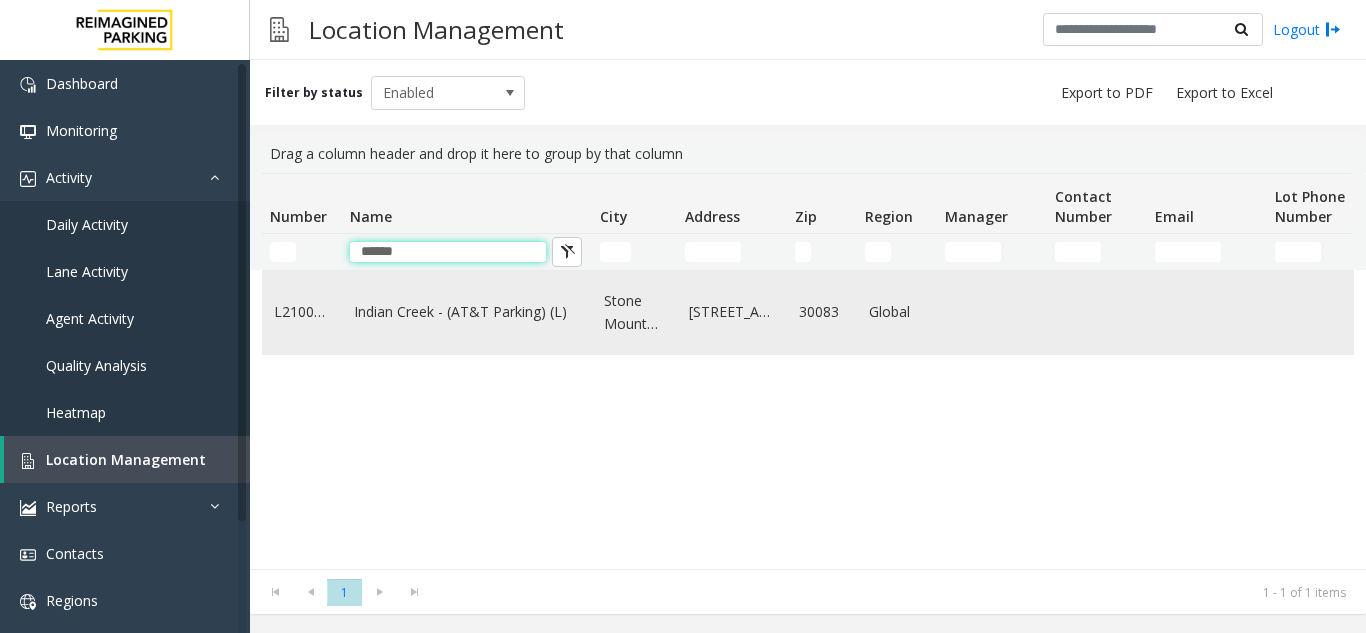 type on "******" 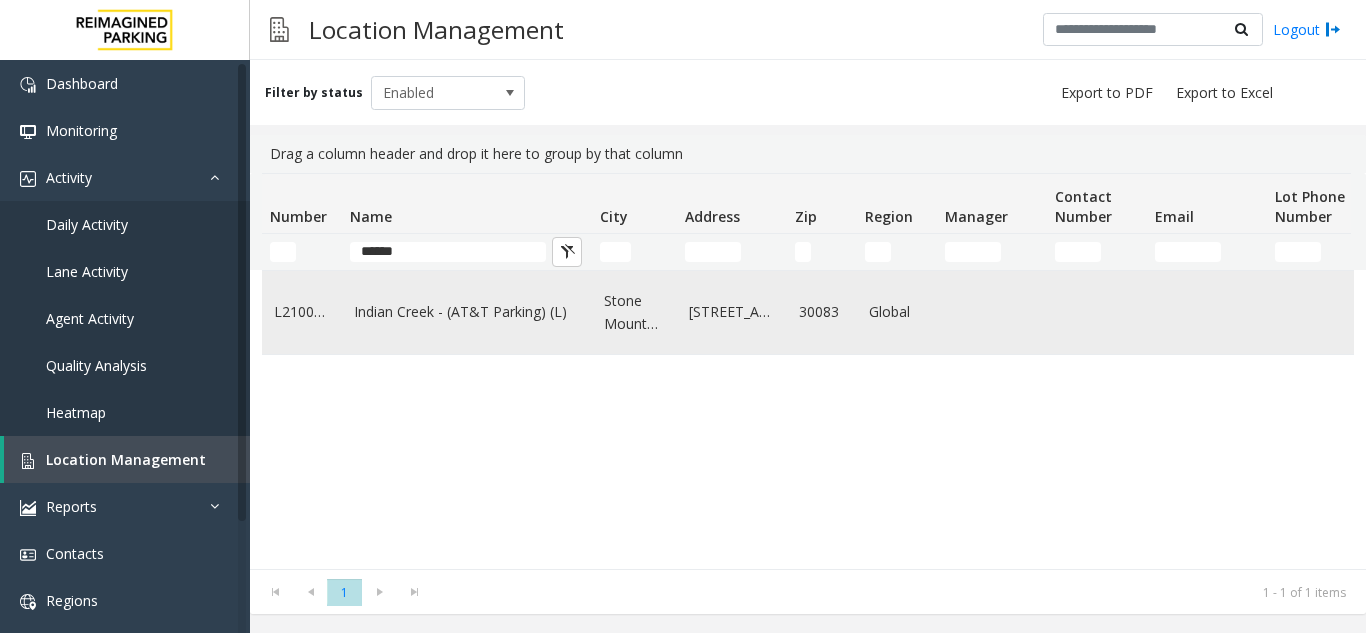 click on "Indian Creek - (AT&T Parking) (L)" 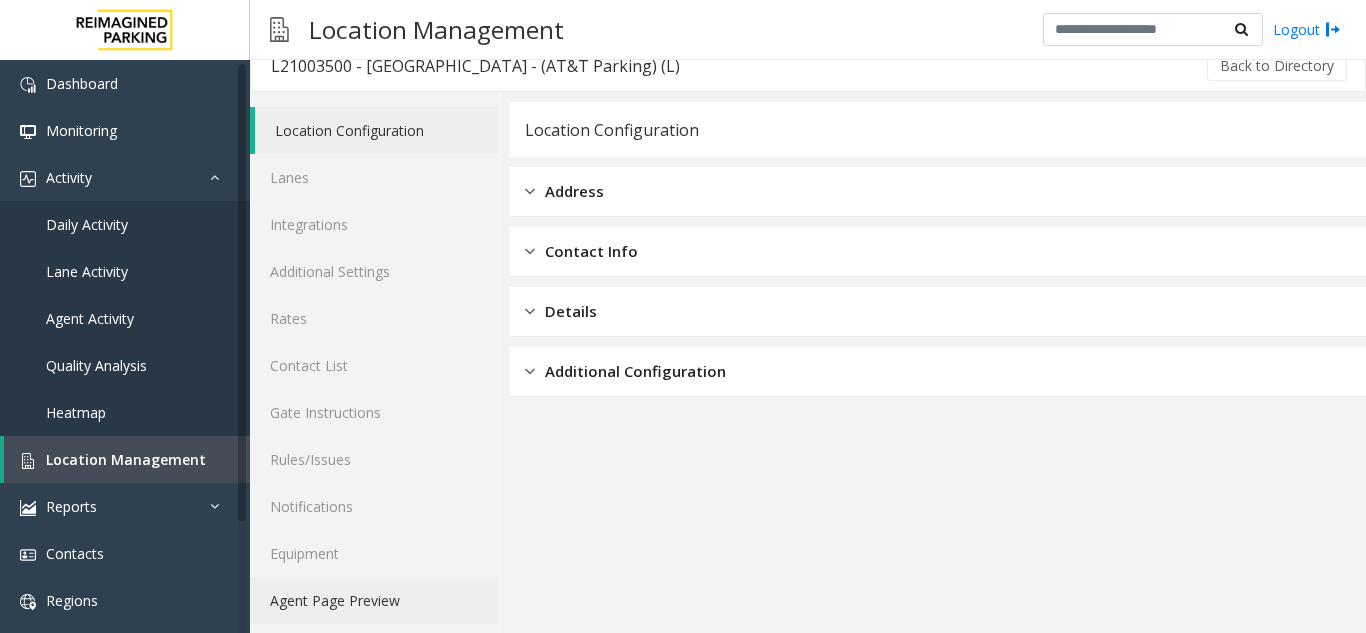 scroll, scrollTop: 26, scrollLeft: 0, axis: vertical 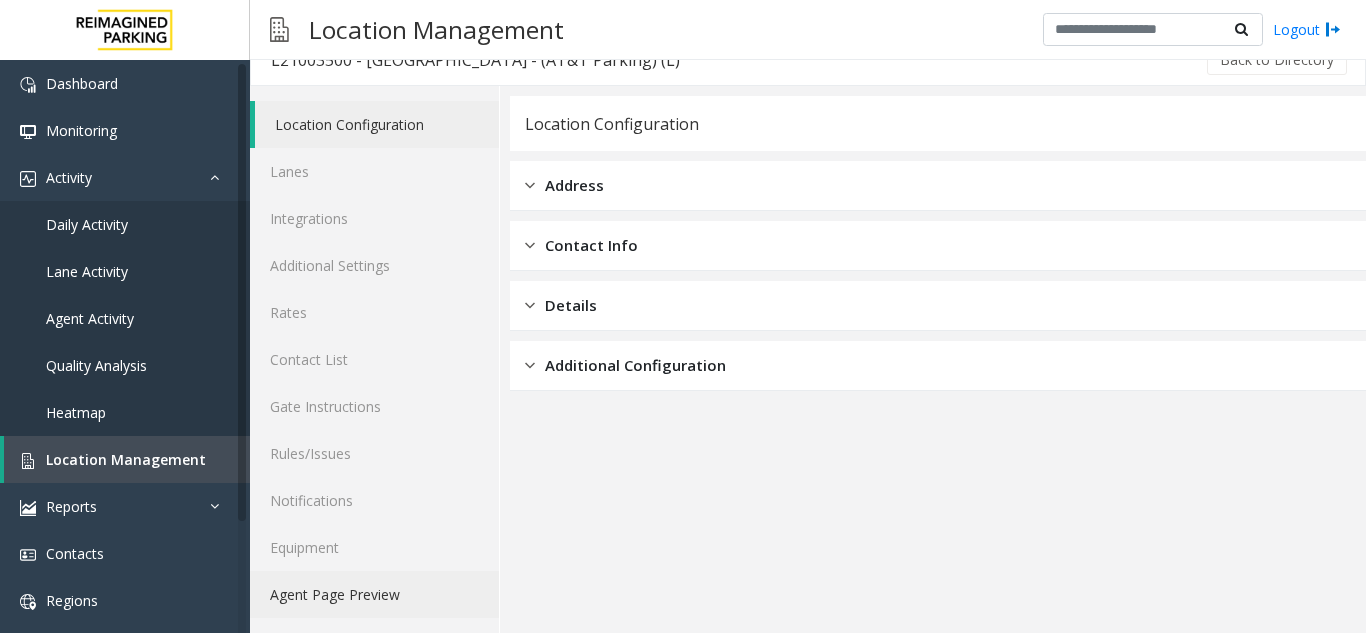 click on "Agent Page Preview" 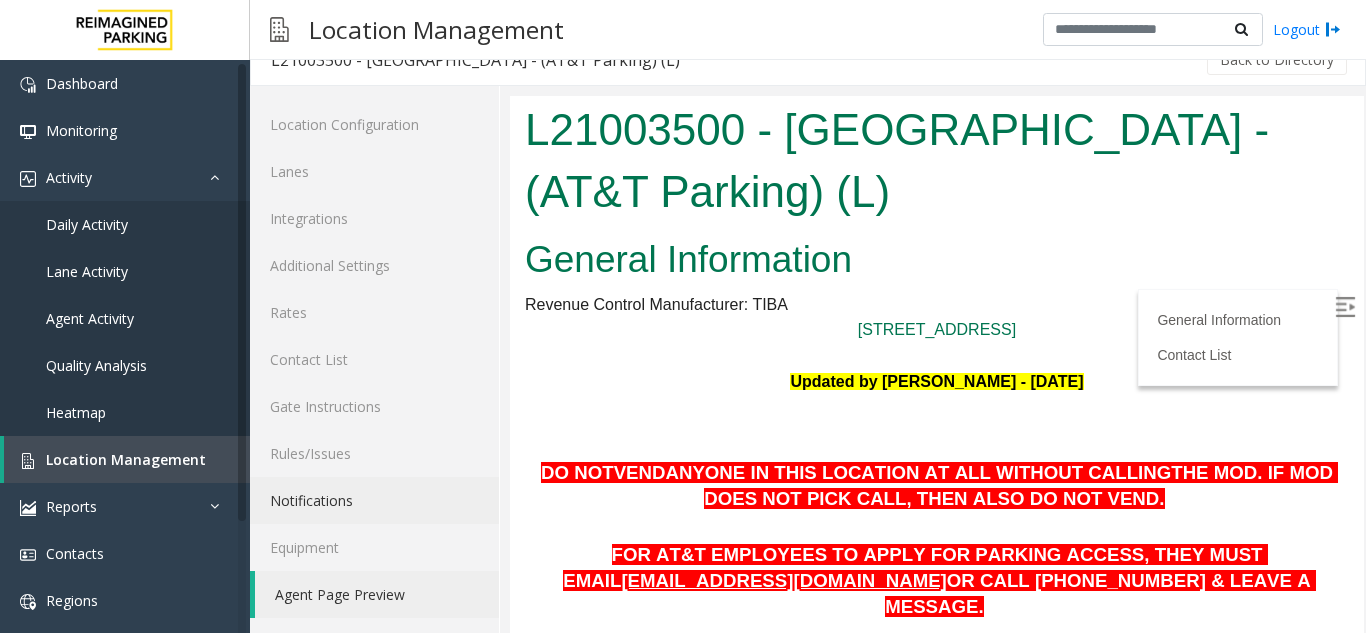 scroll, scrollTop: 0, scrollLeft: 0, axis: both 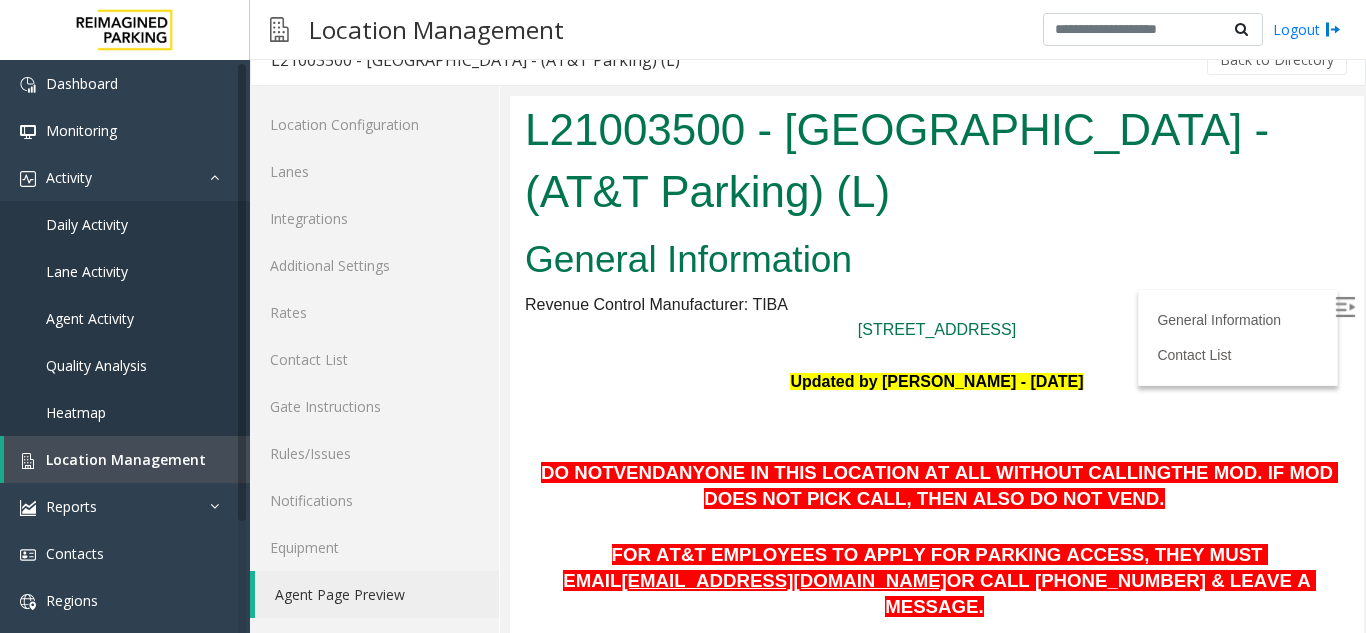 click at bounding box center (1345, 307) 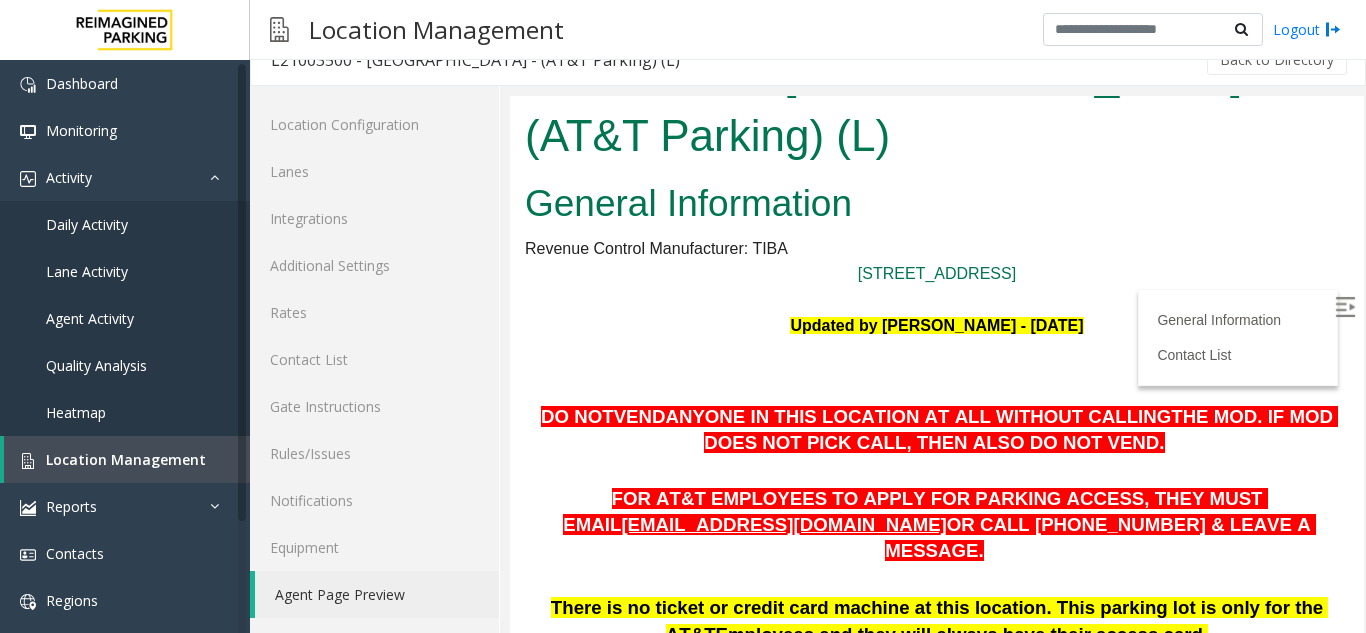 scroll, scrollTop: 100, scrollLeft: 0, axis: vertical 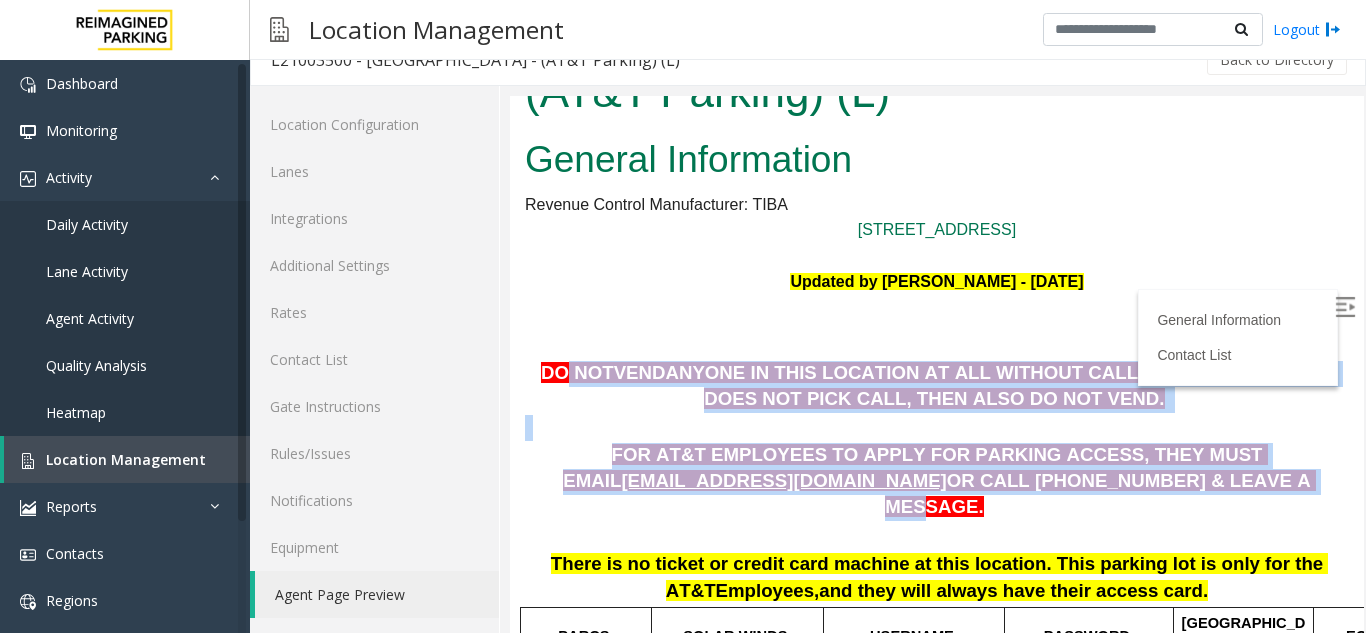 drag, startPoint x: 566, startPoint y: 379, endPoint x: 1045, endPoint y: 476, distance: 488.72284 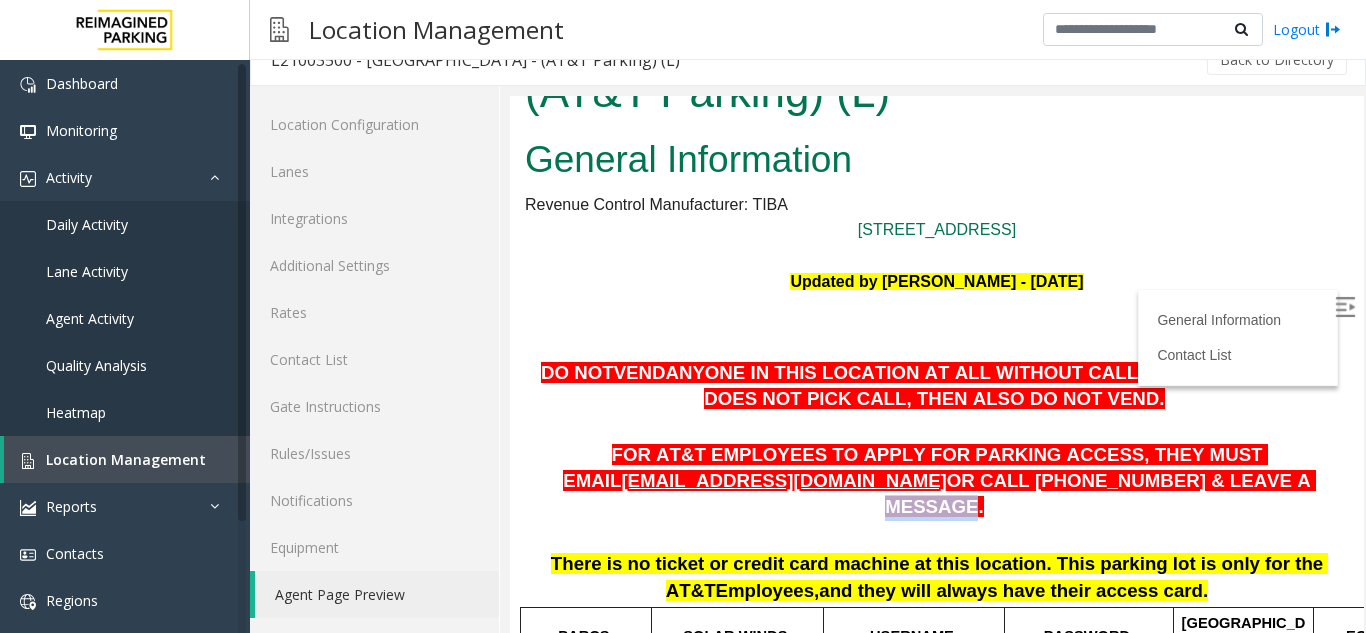 click on "OR CALL (404)240-8043 & LEAVE A MESSAGE." at bounding box center [1100, 493] 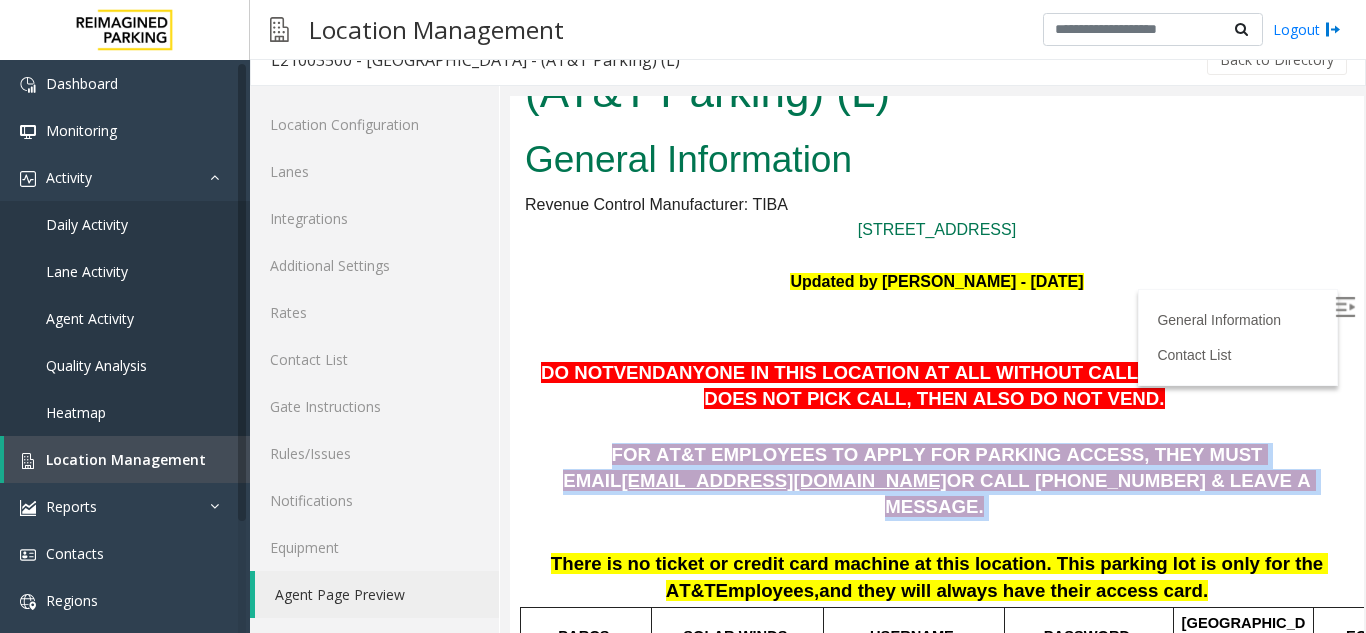 click on "OR CALL (404)240-8043 & LEAVE A MESSAGE." at bounding box center [1100, 493] 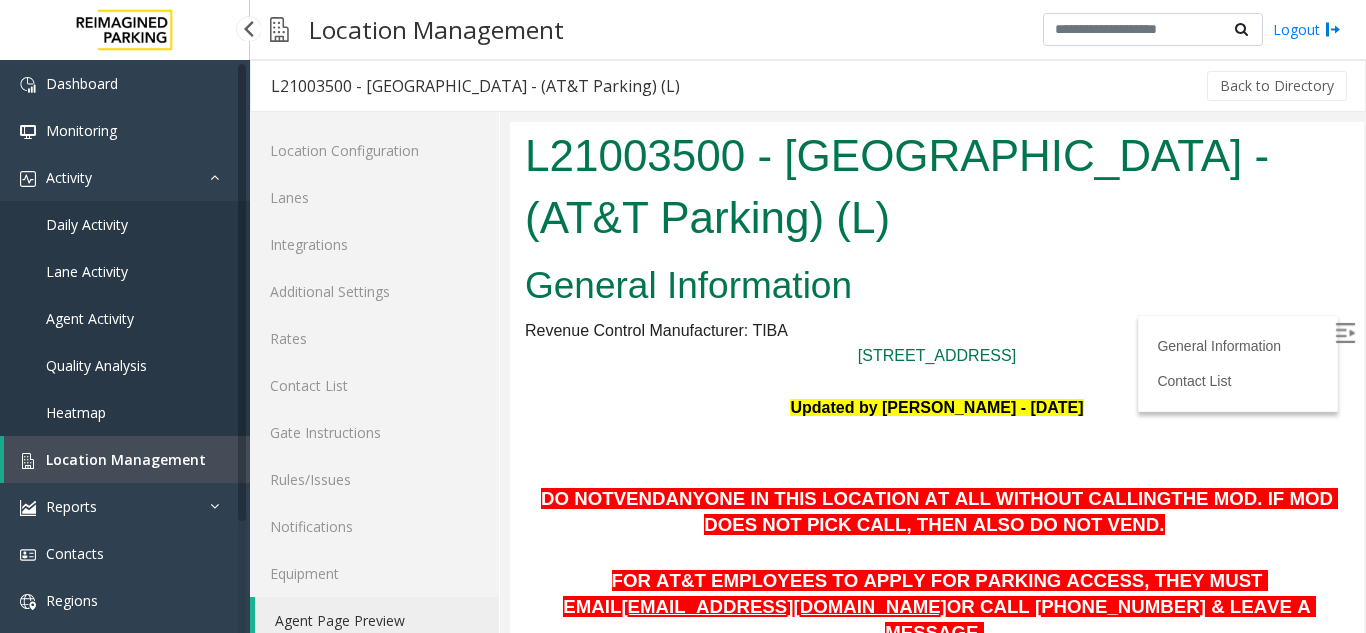 scroll, scrollTop: 100, scrollLeft: 0, axis: vertical 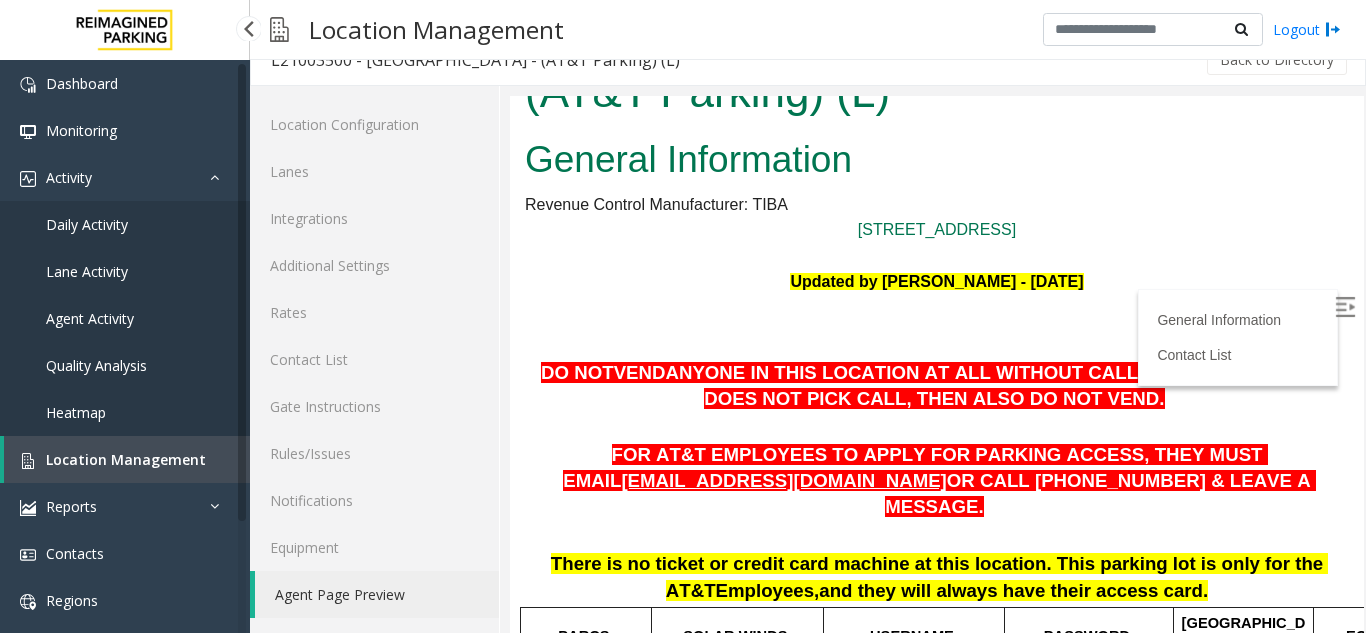 click on "Location Management" at bounding box center (126, 459) 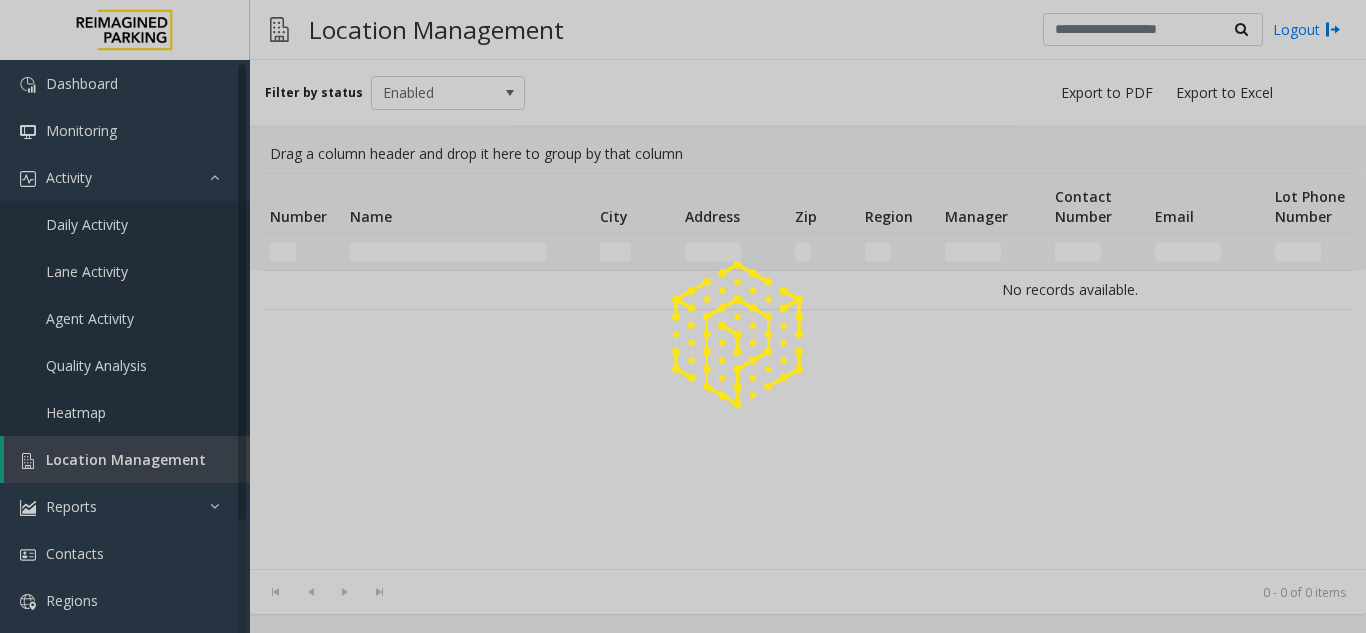 scroll, scrollTop: 0, scrollLeft: 0, axis: both 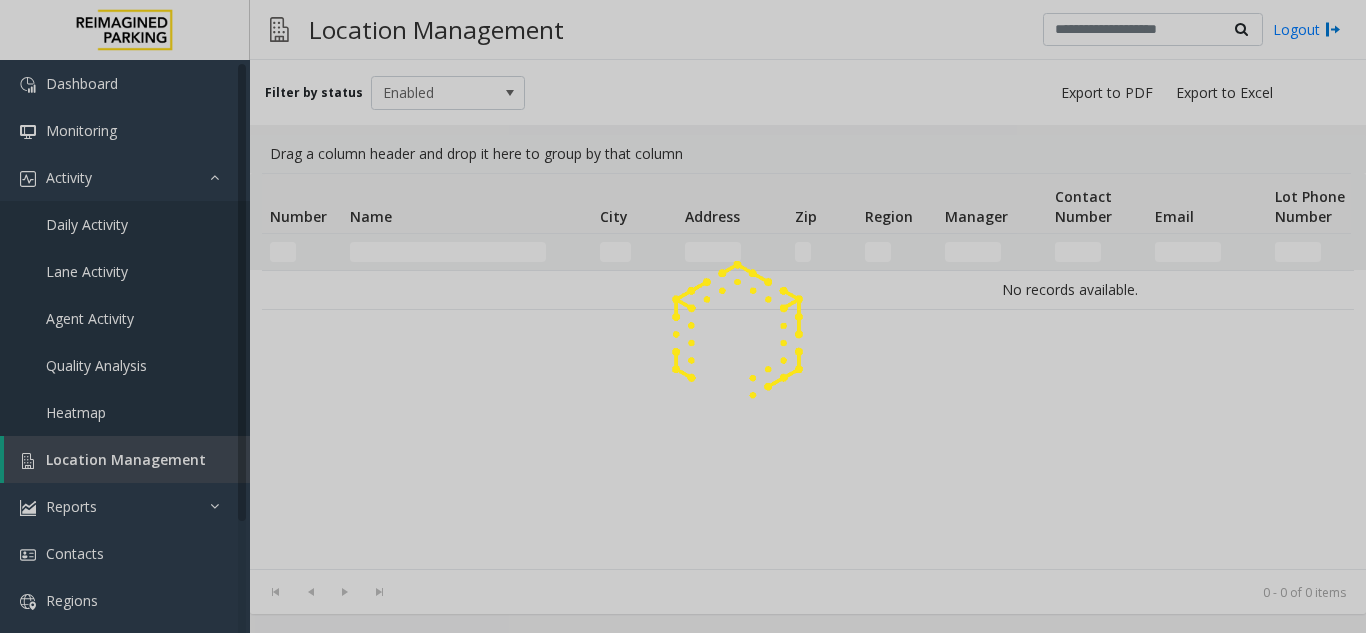 click 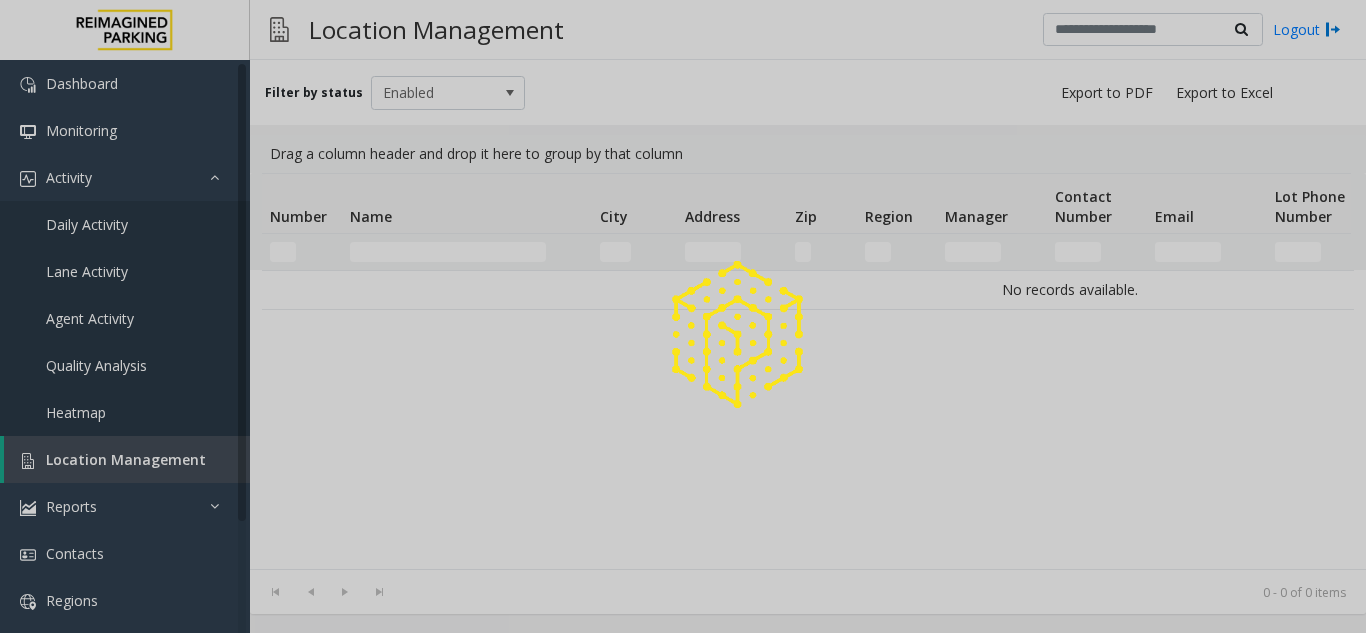 click 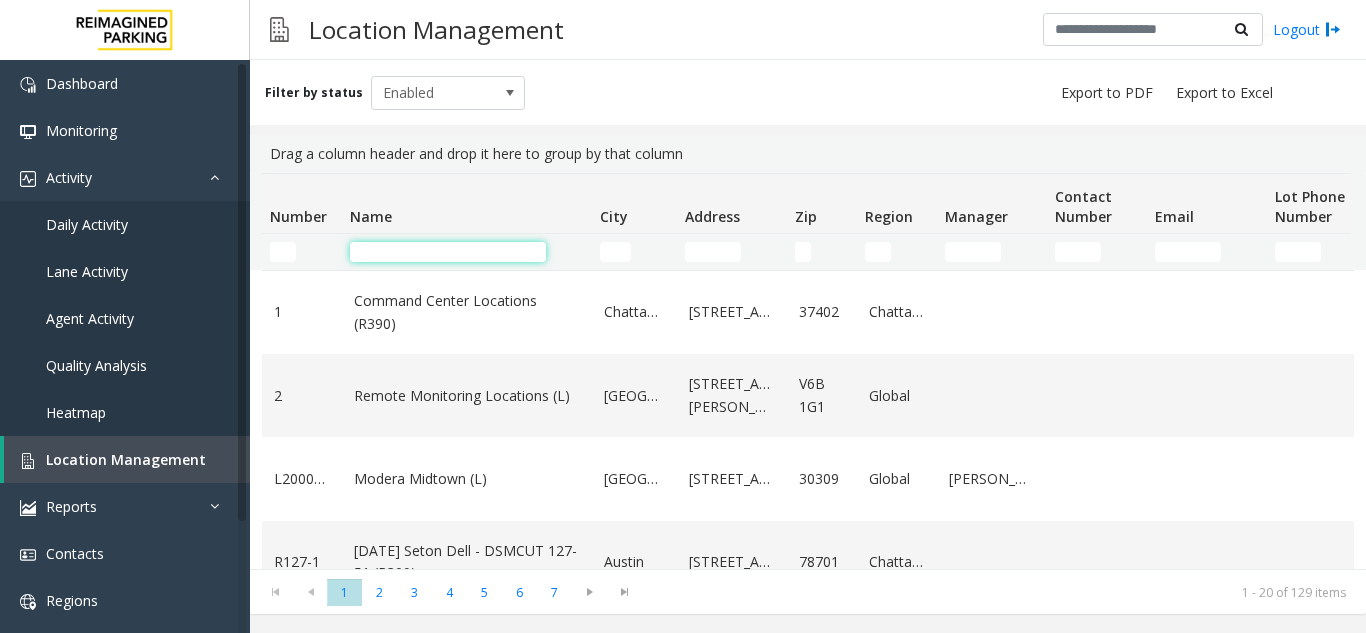 click 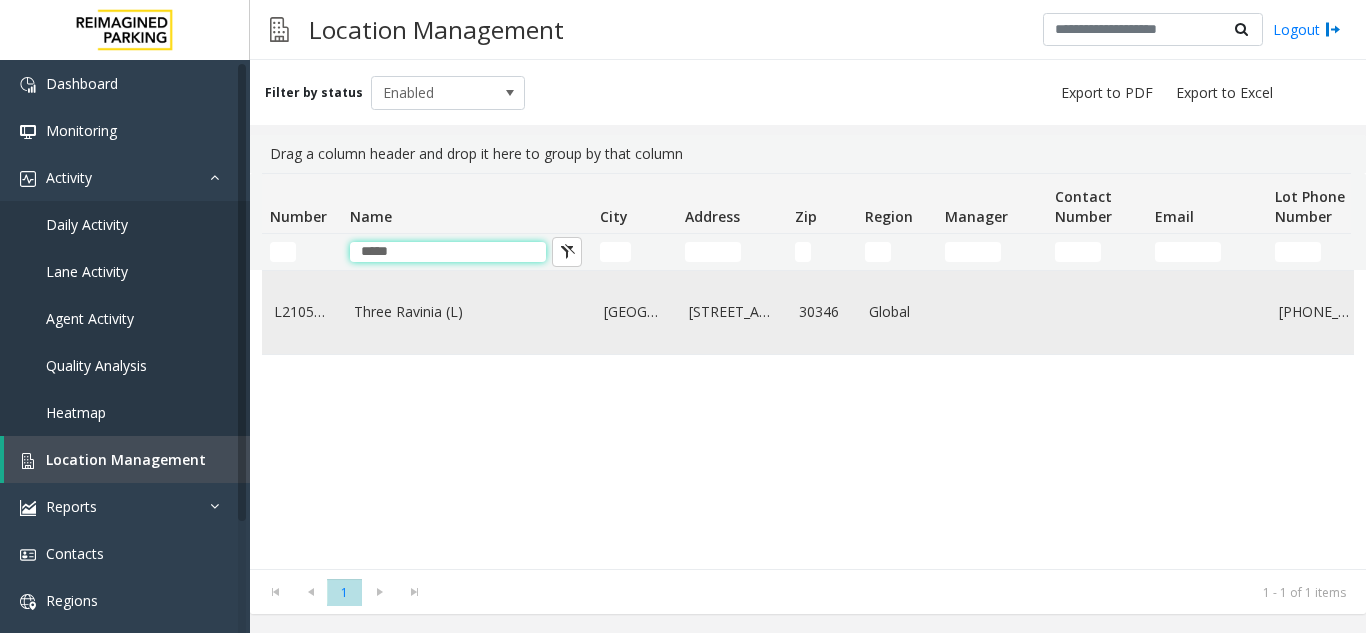 type on "*****" 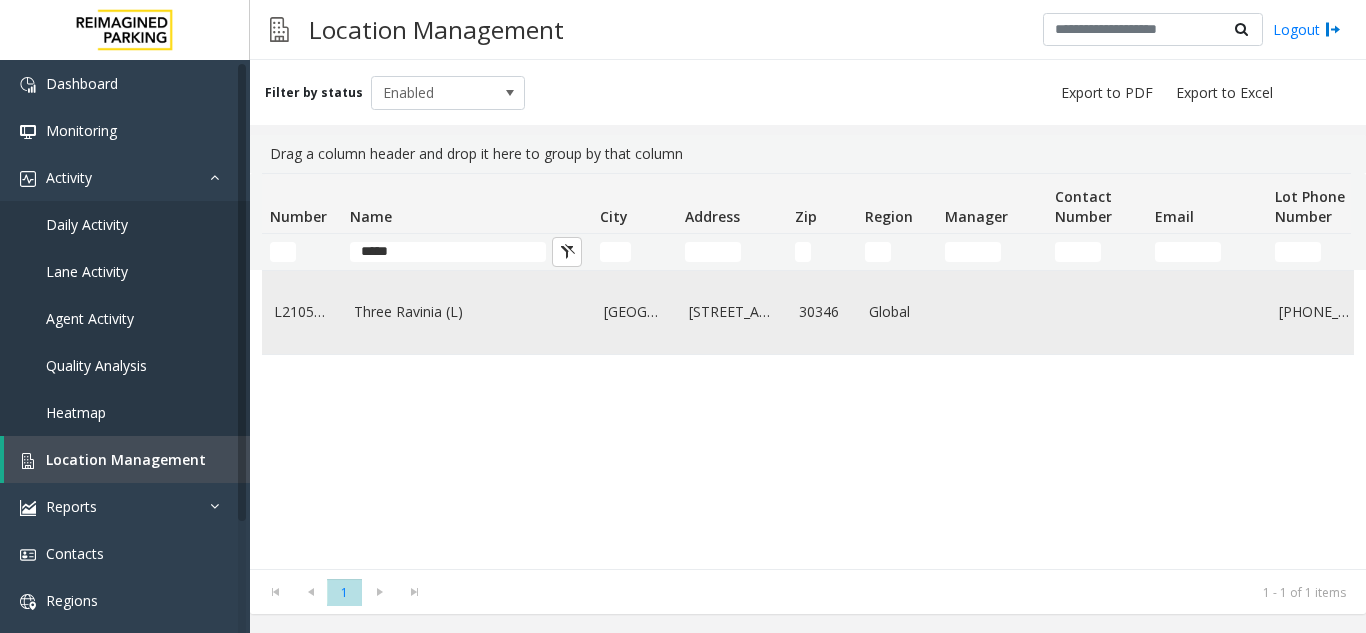 click on "Three Ravinia (L)" 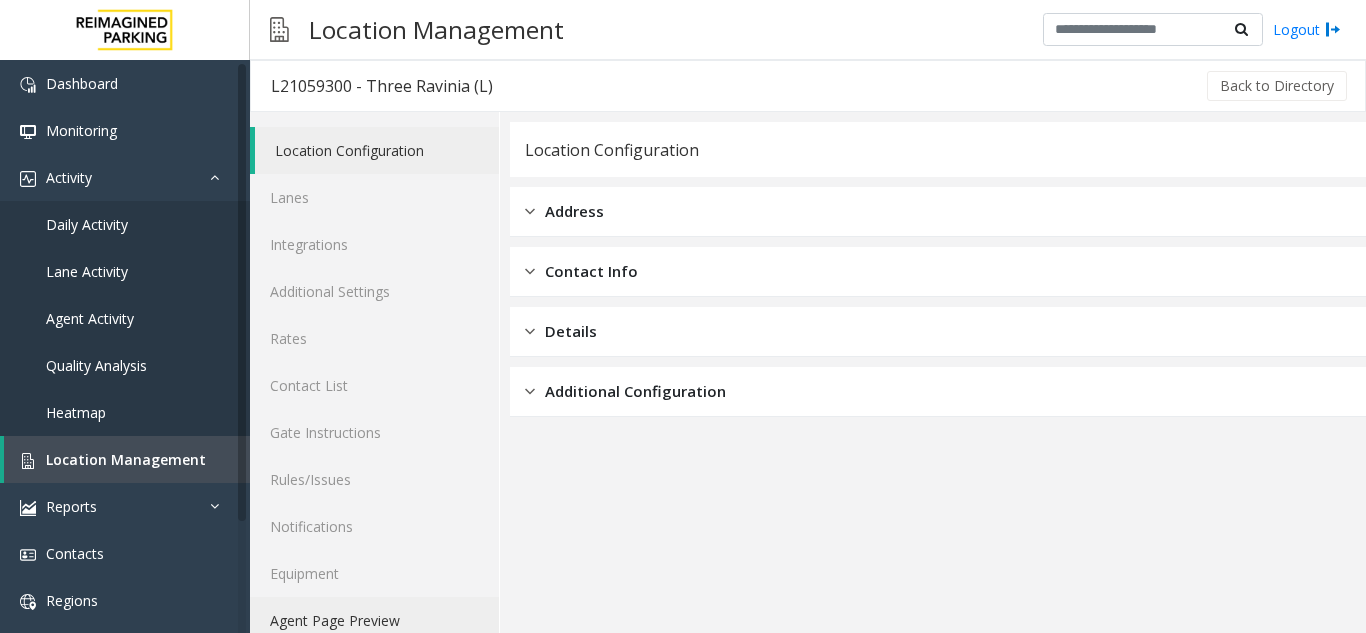 scroll, scrollTop: 26, scrollLeft: 0, axis: vertical 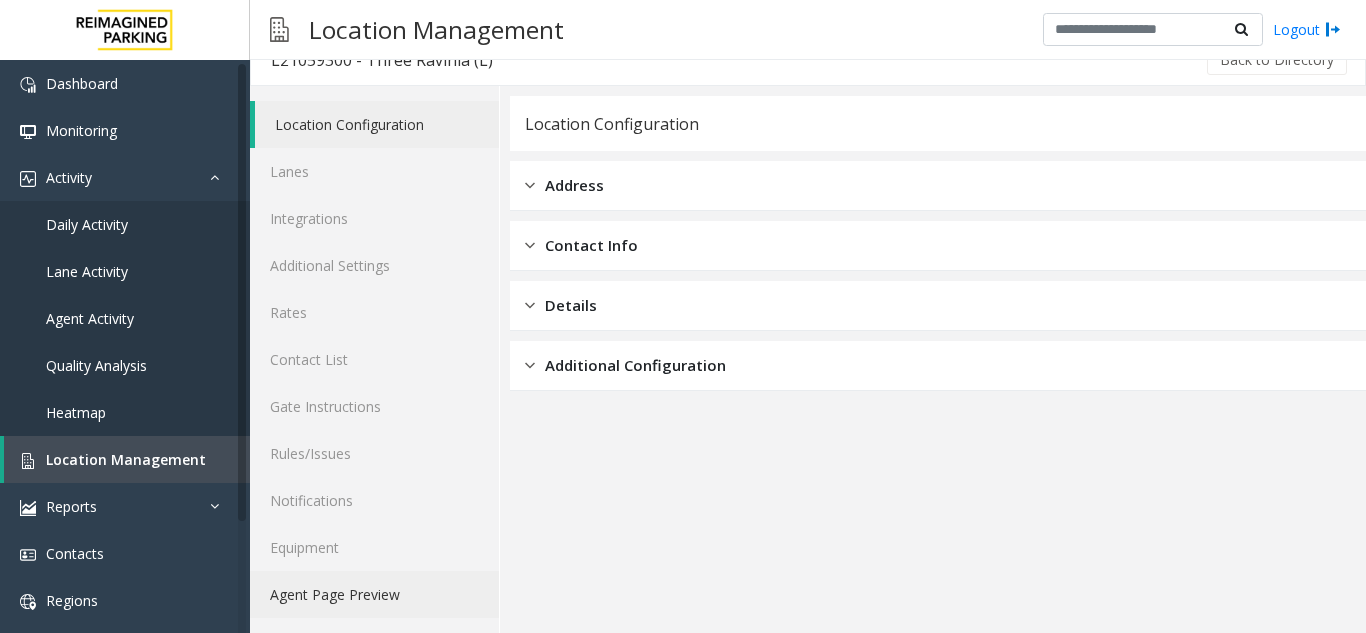 click on "Agent Page Preview" 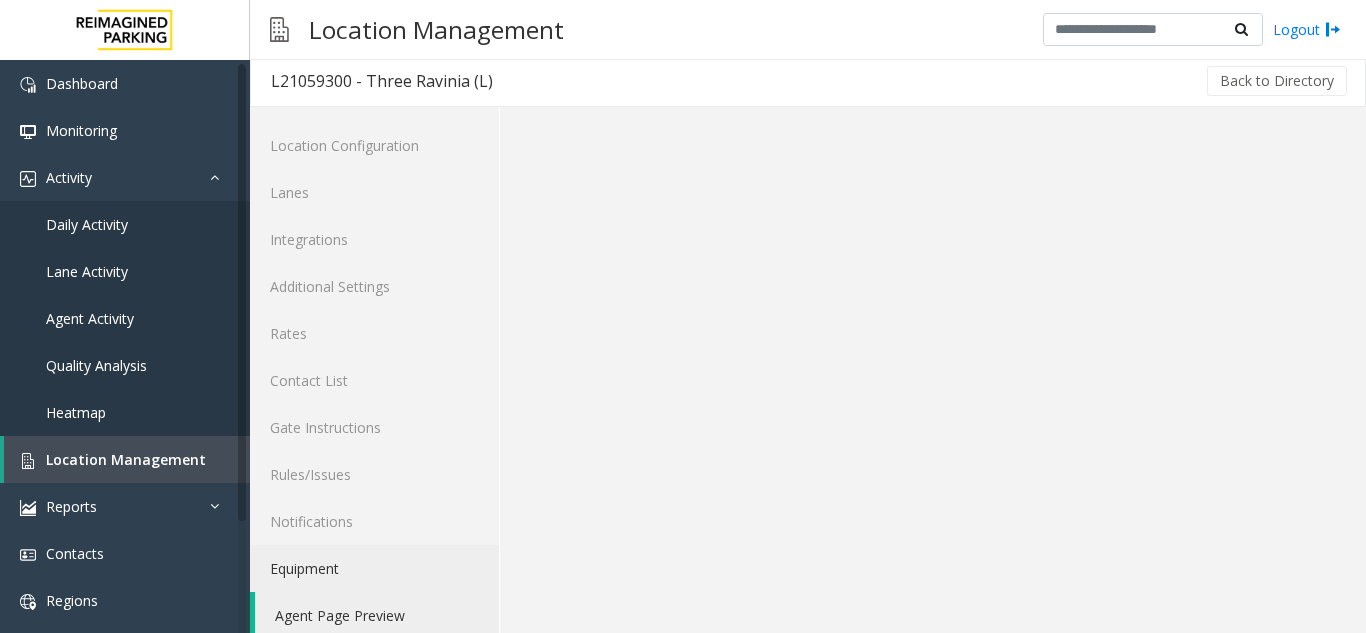 scroll, scrollTop: 0, scrollLeft: 0, axis: both 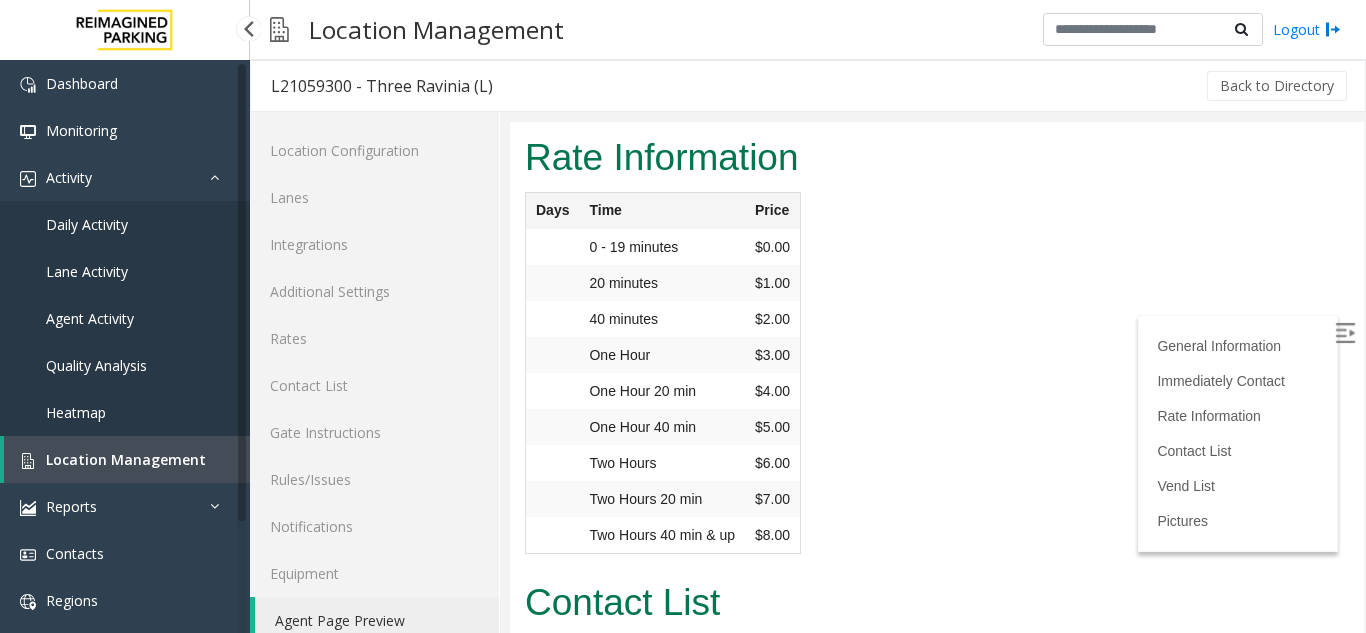 click on "Location Management" at bounding box center [126, 459] 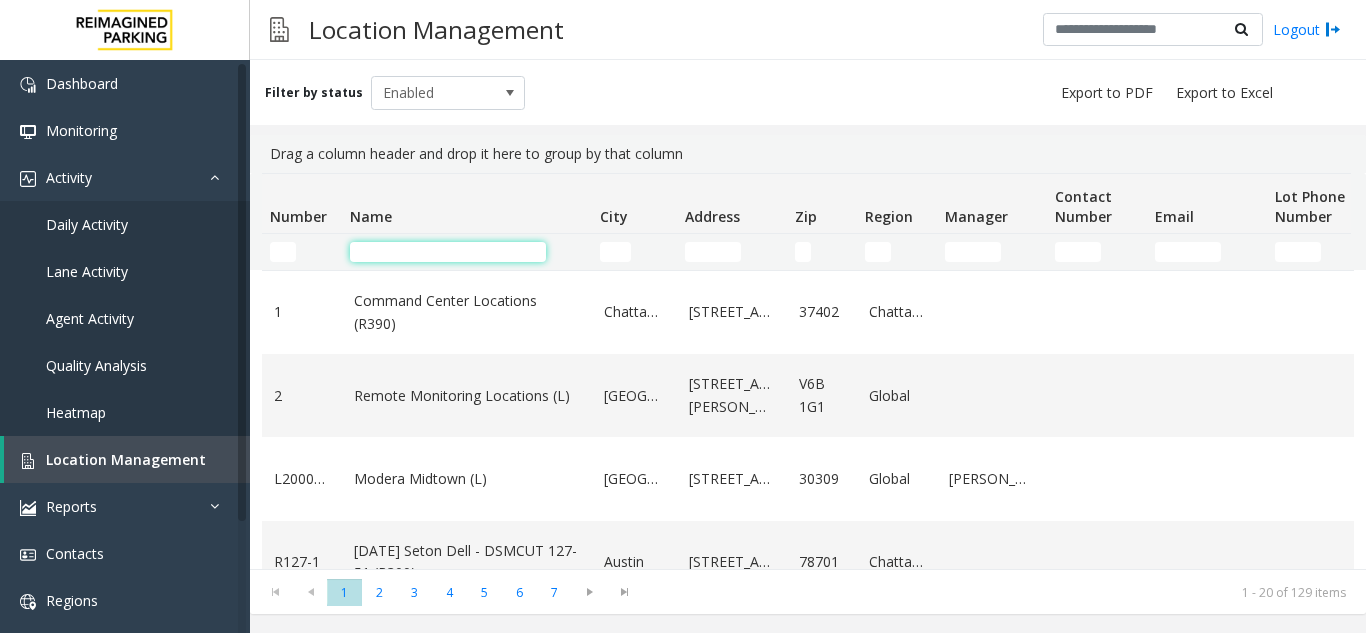 click 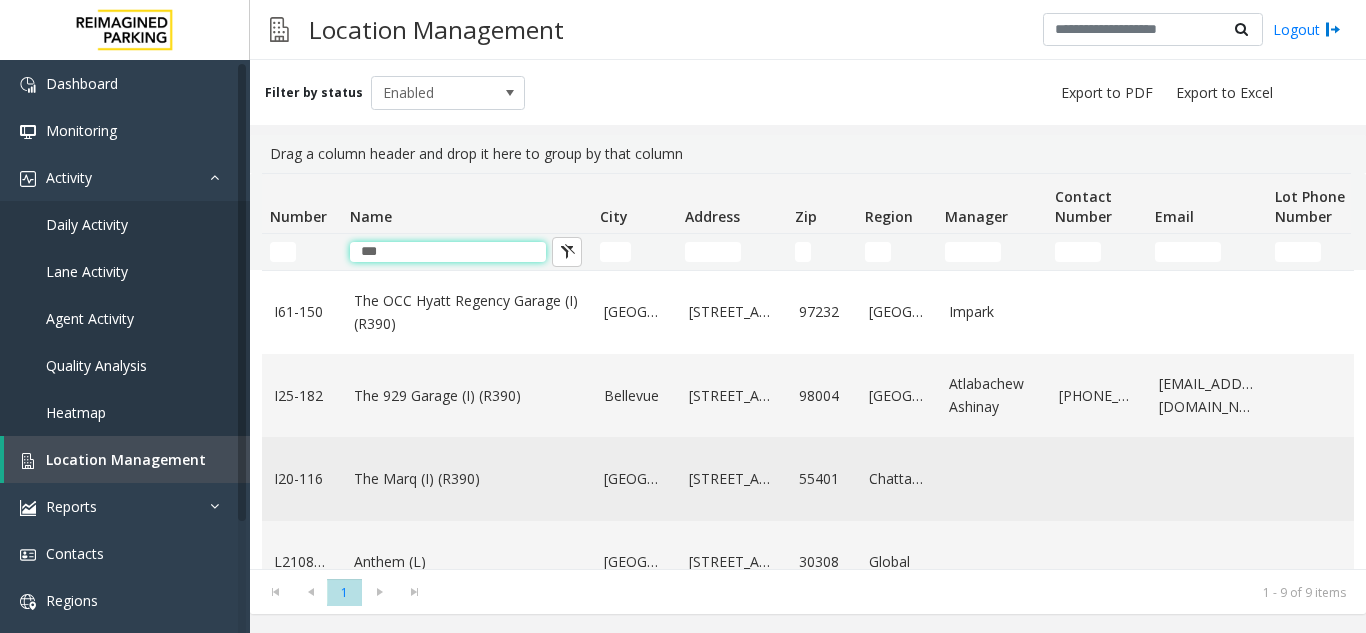 type on "***" 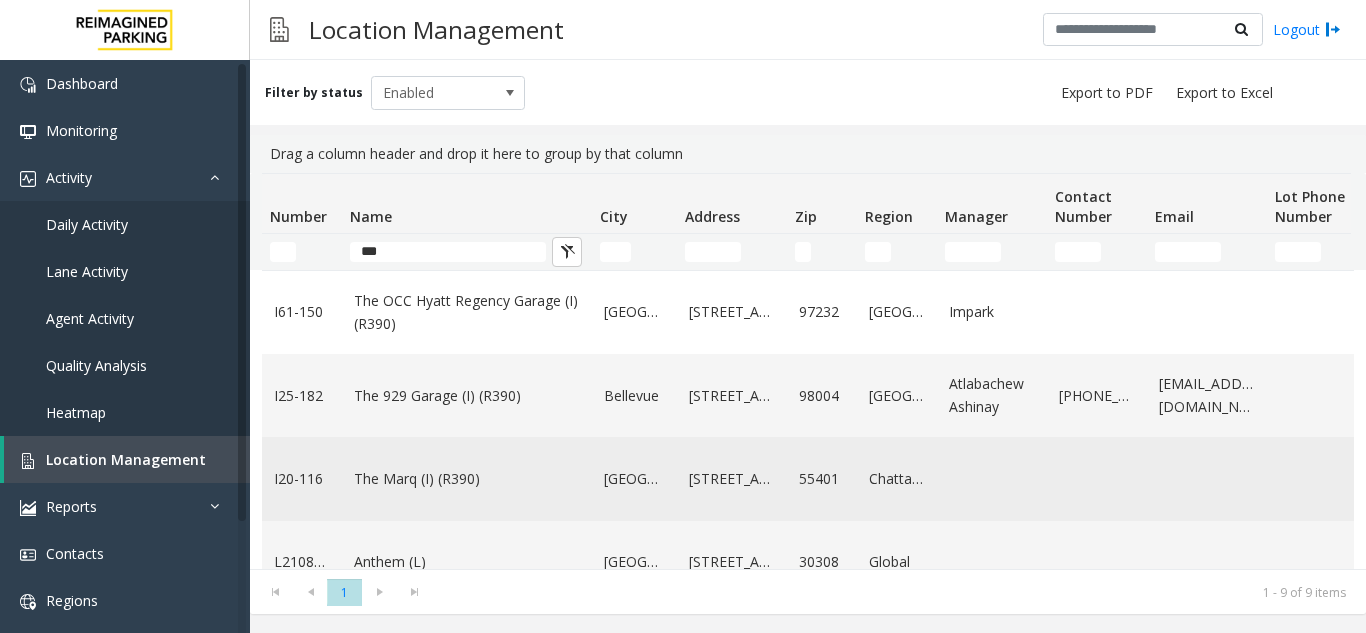 click on "The Marq (I) (R390)" 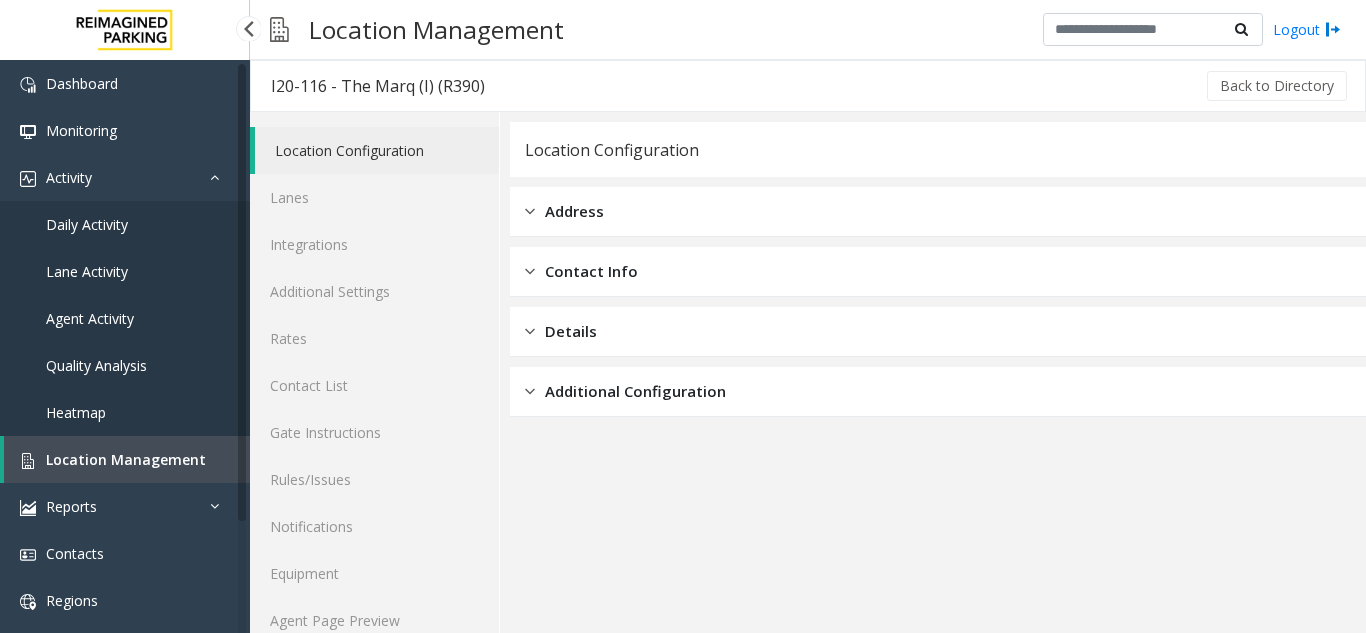 scroll, scrollTop: 0, scrollLeft: 0, axis: both 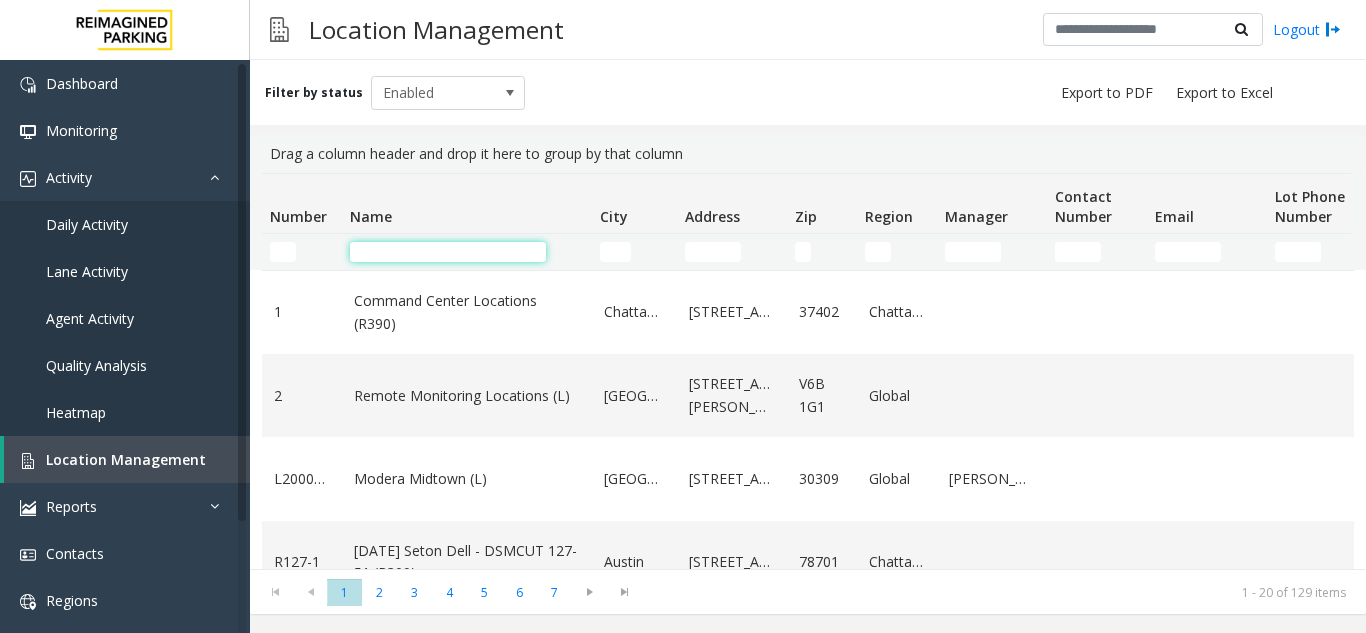 click 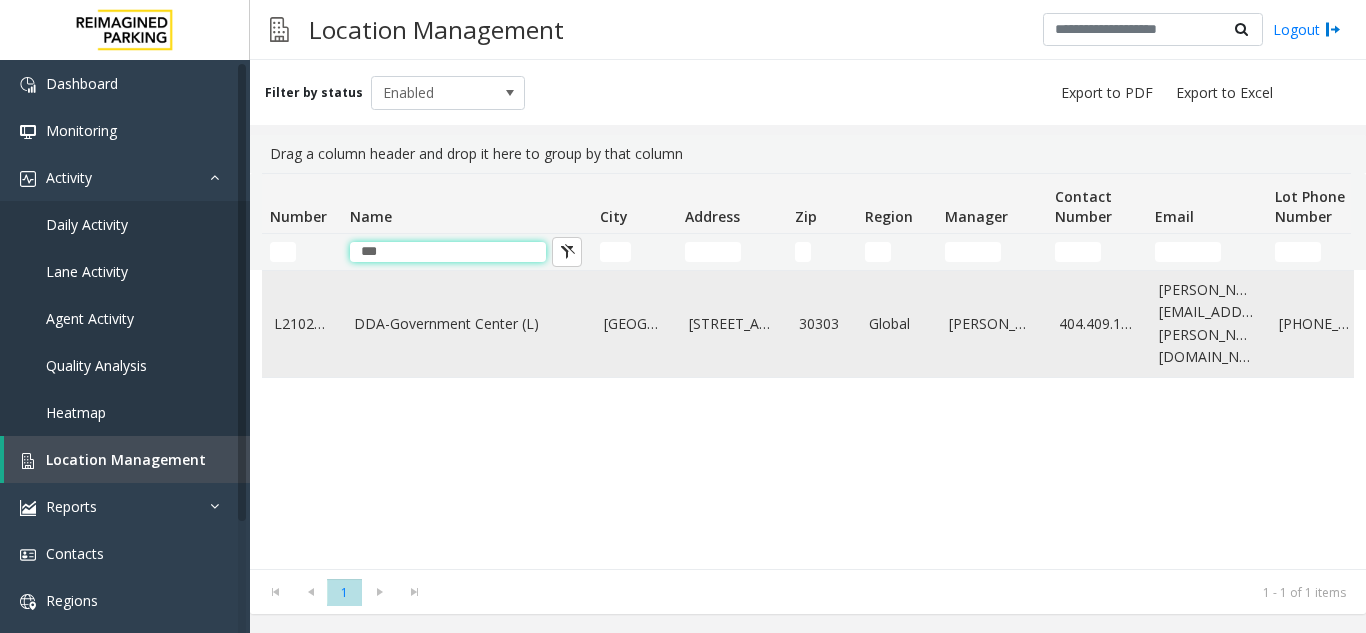 type on "***" 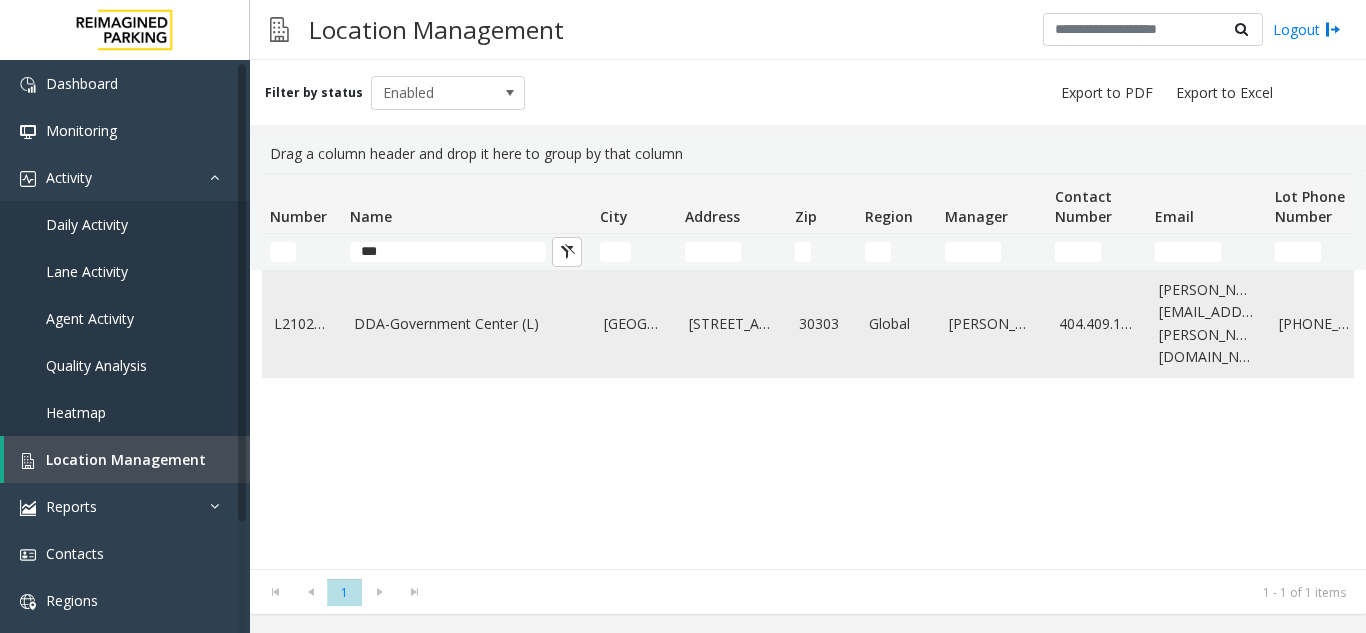 click on "DDA-Government Center (L)" 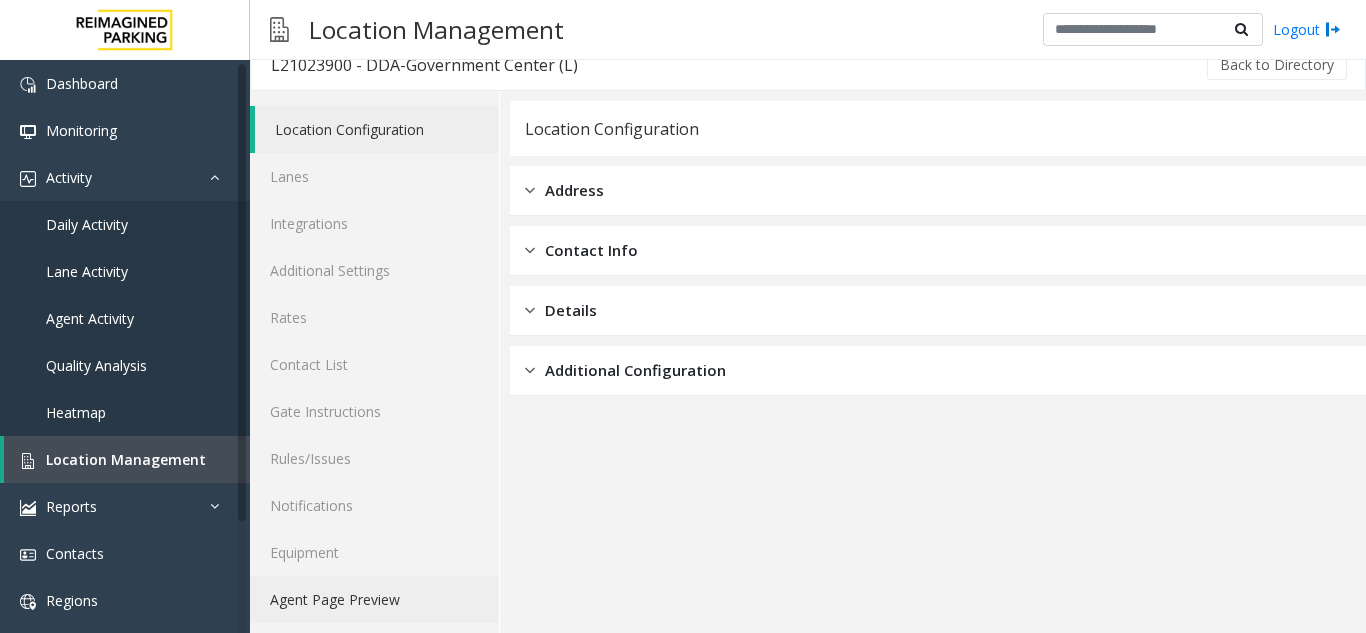 scroll, scrollTop: 26, scrollLeft: 0, axis: vertical 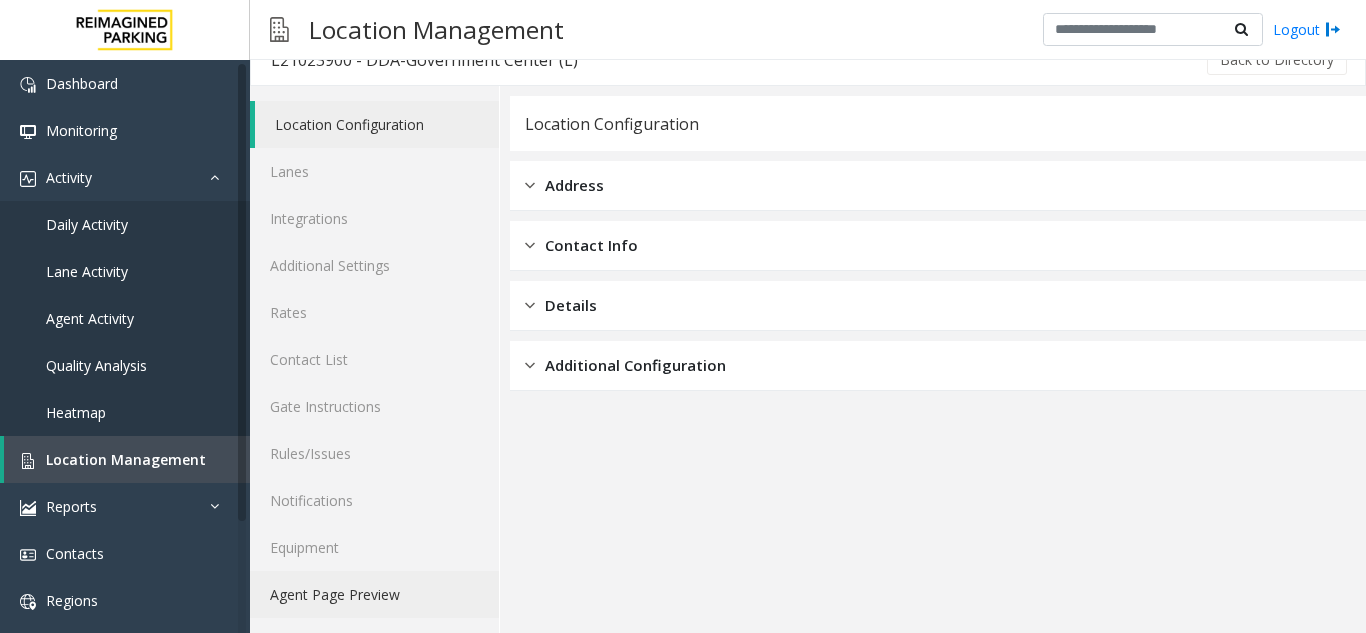 click on "Agent Page Preview" 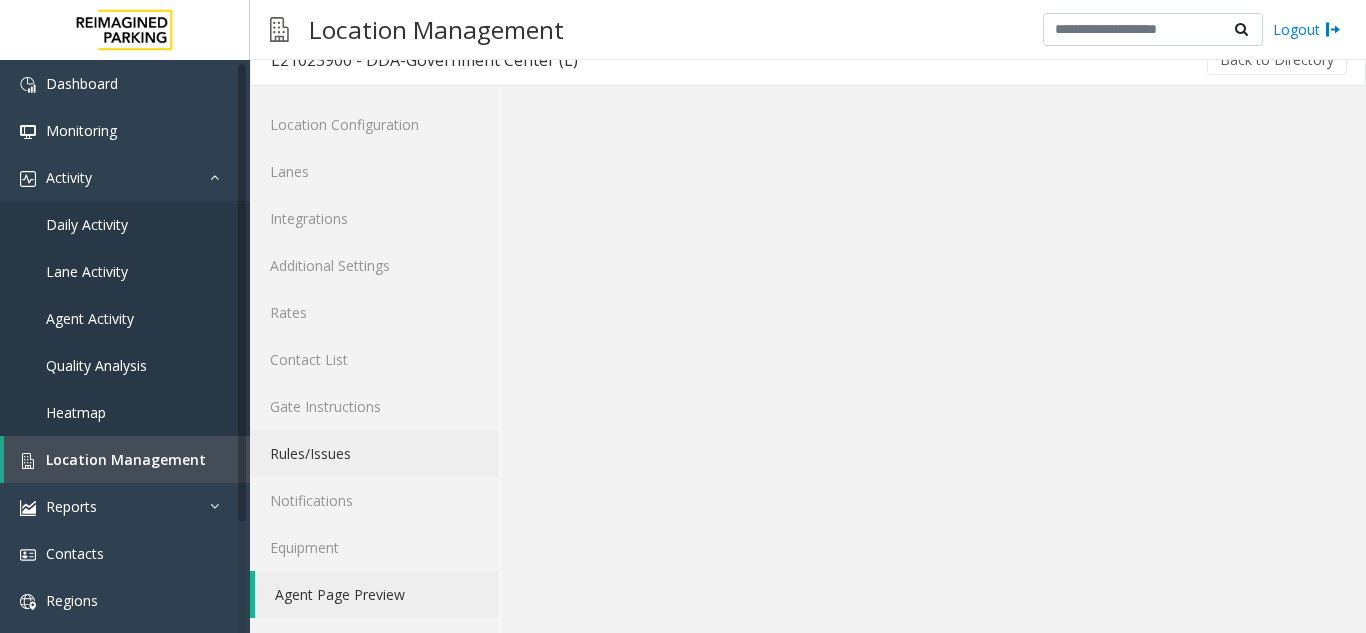 scroll, scrollTop: 26, scrollLeft: 0, axis: vertical 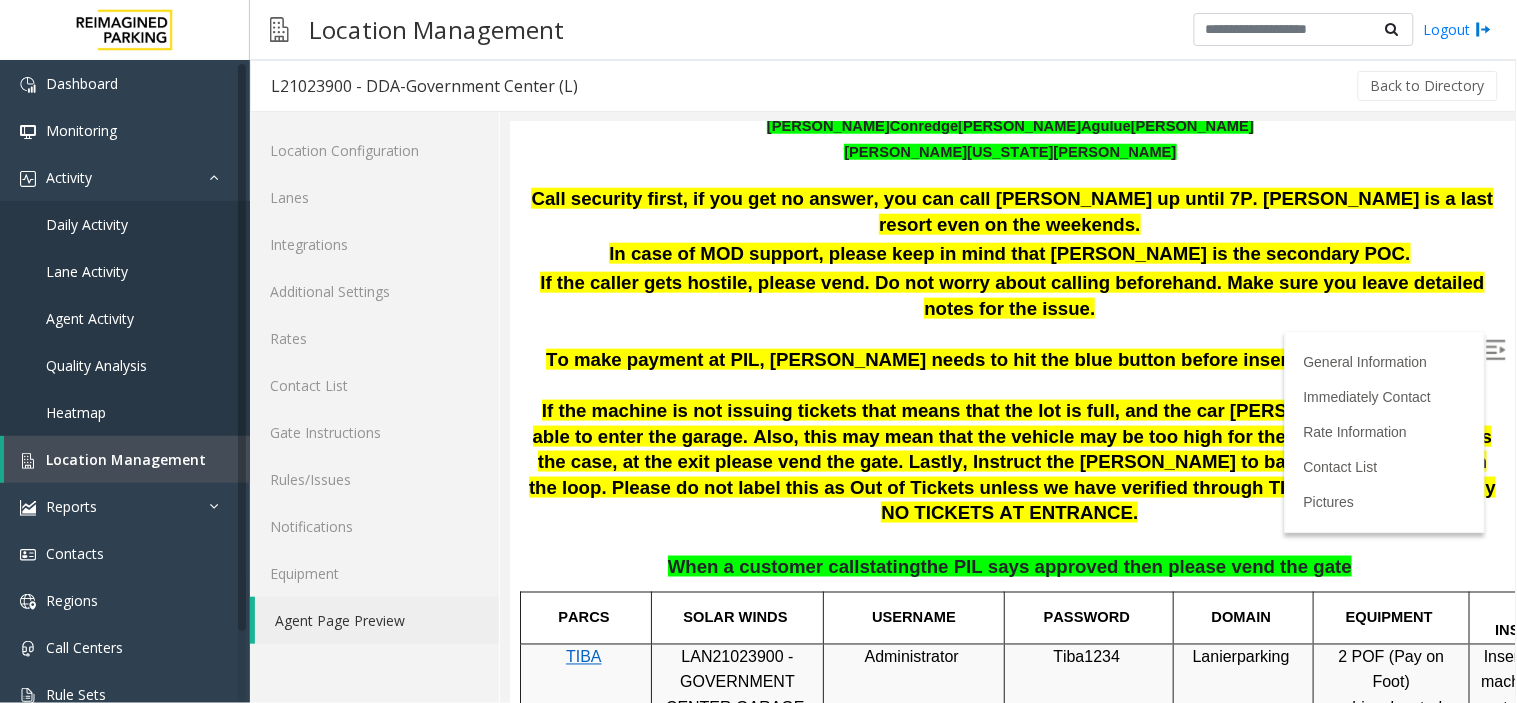 click at bounding box center (1495, 349) 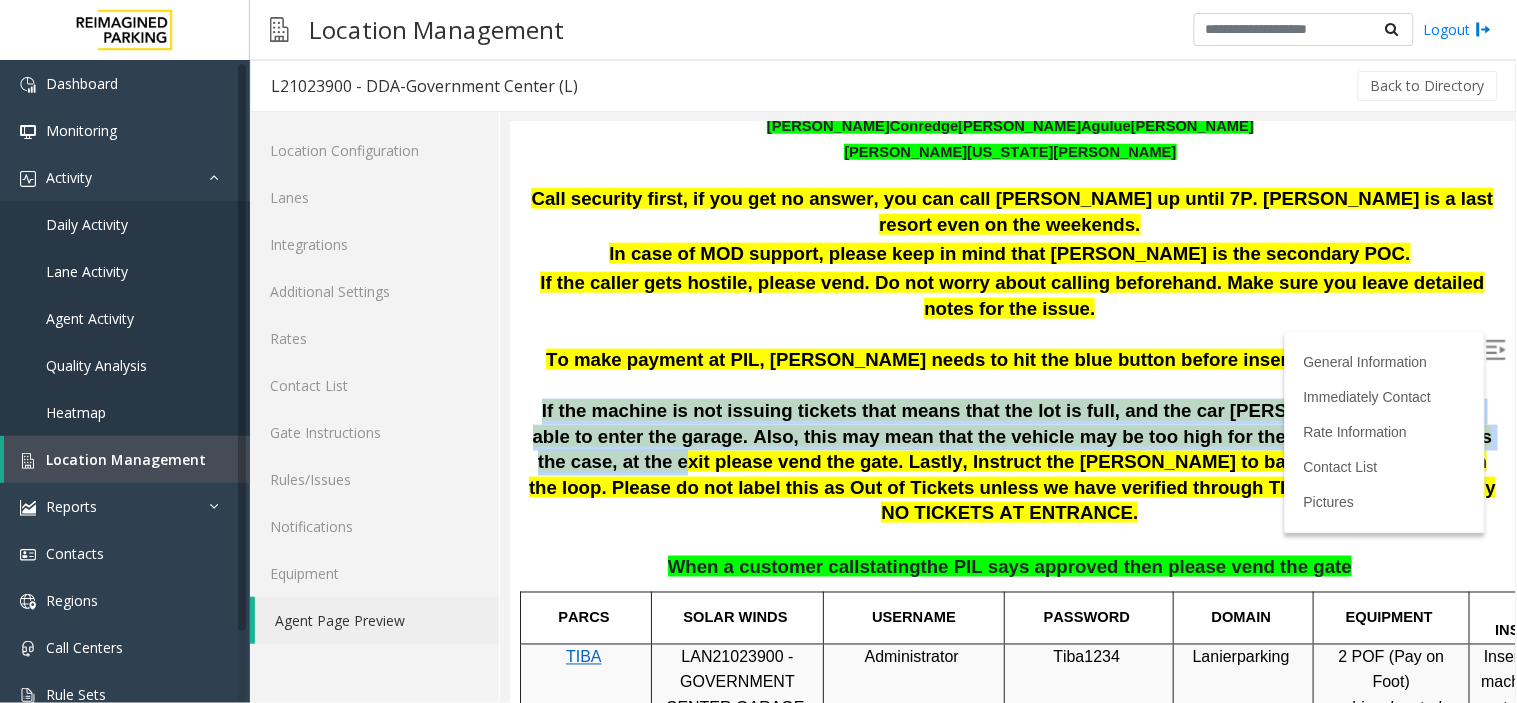 drag, startPoint x: 539, startPoint y: 386, endPoint x: 1371, endPoint y: 405, distance: 832.2169 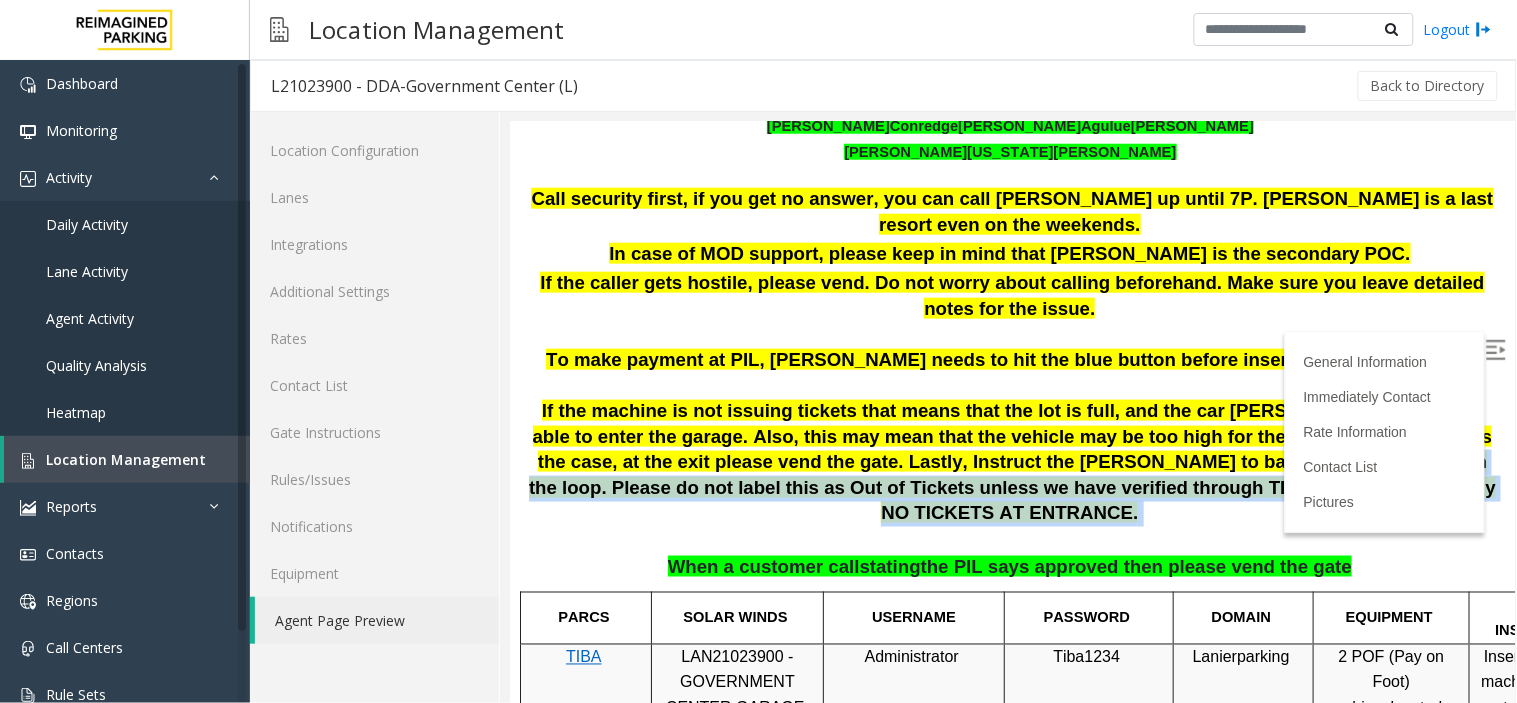 drag, startPoint x: 1085, startPoint y: 439, endPoint x: 1331, endPoint y: 465, distance: 247.37016 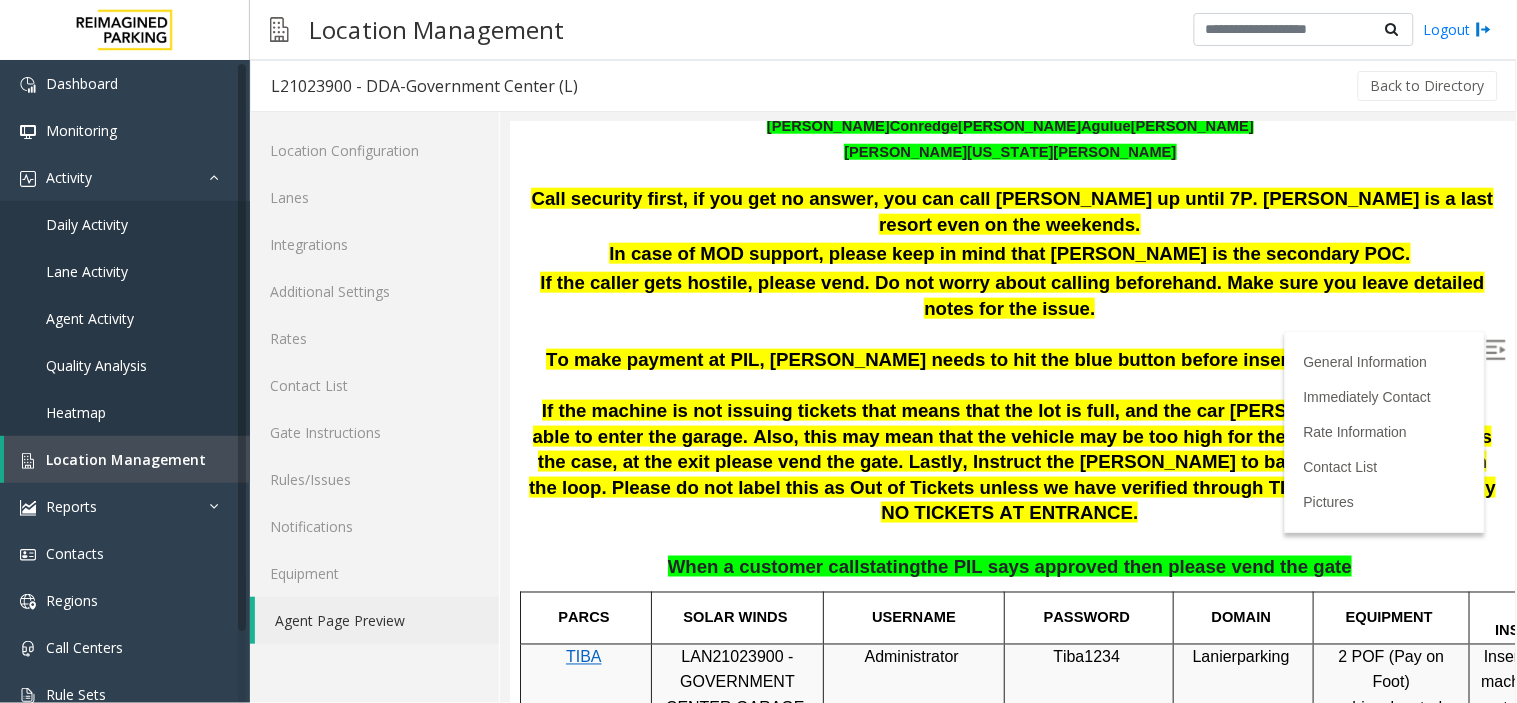 click at bounding box center (1011, 539) 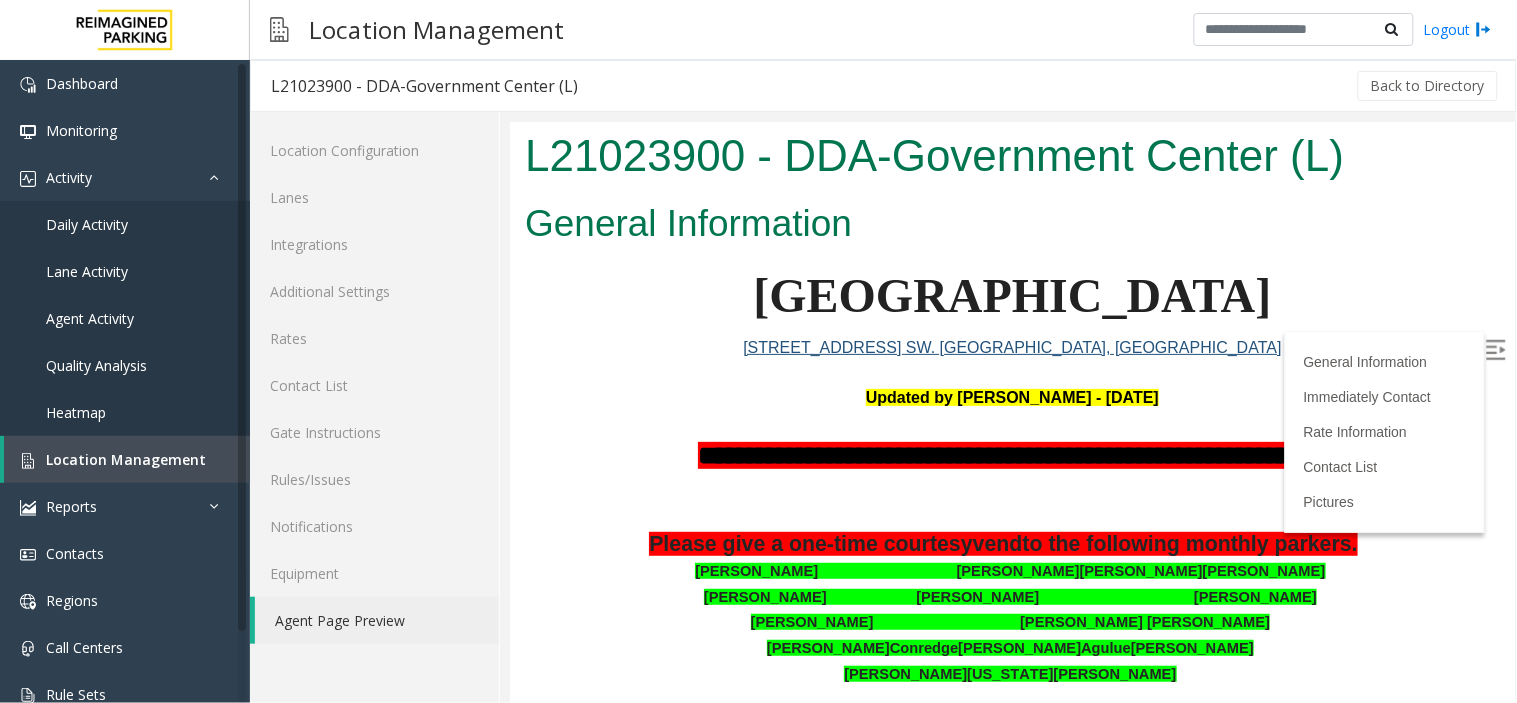 scroll, scrollTop: 522, scrollLeft: 0, axis: vertical 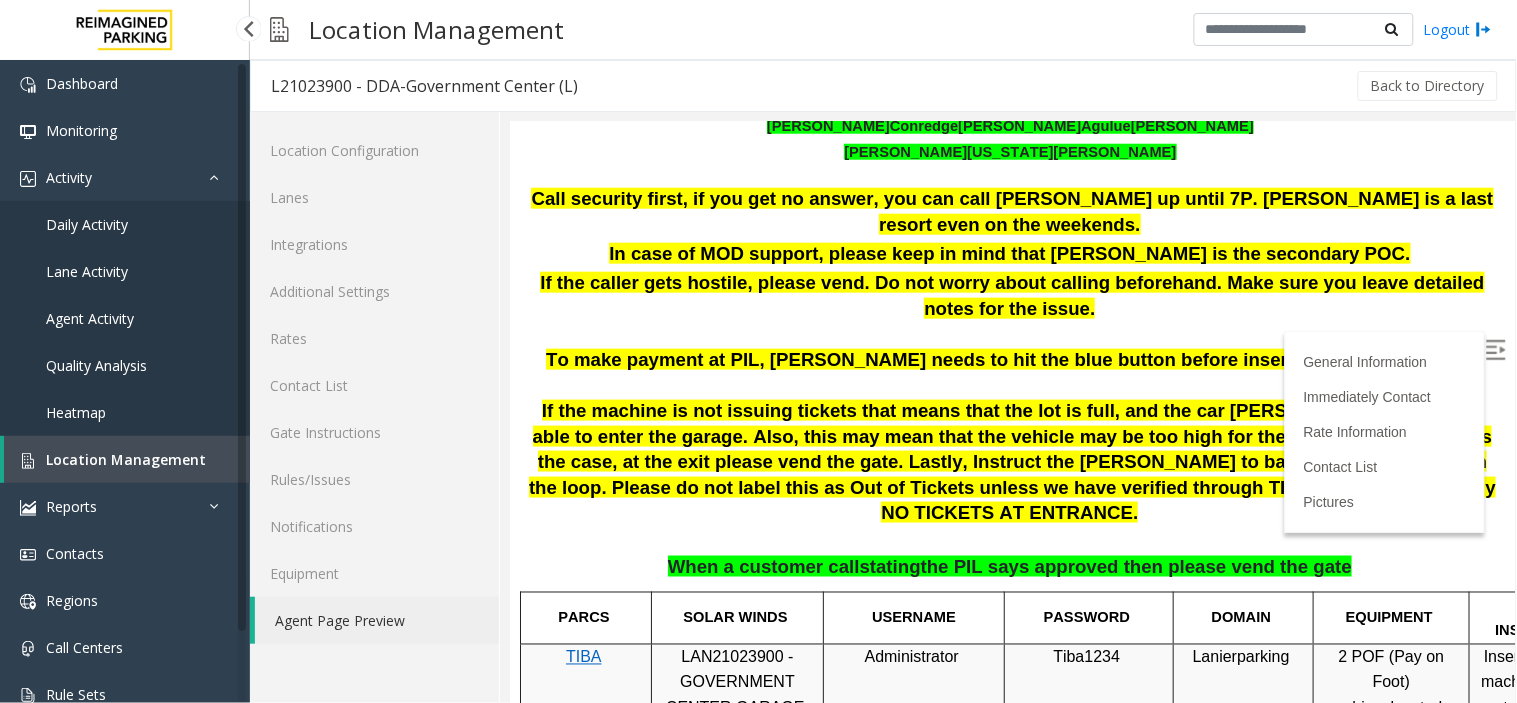 click on "Location Management" at bounding box center (126, 459) 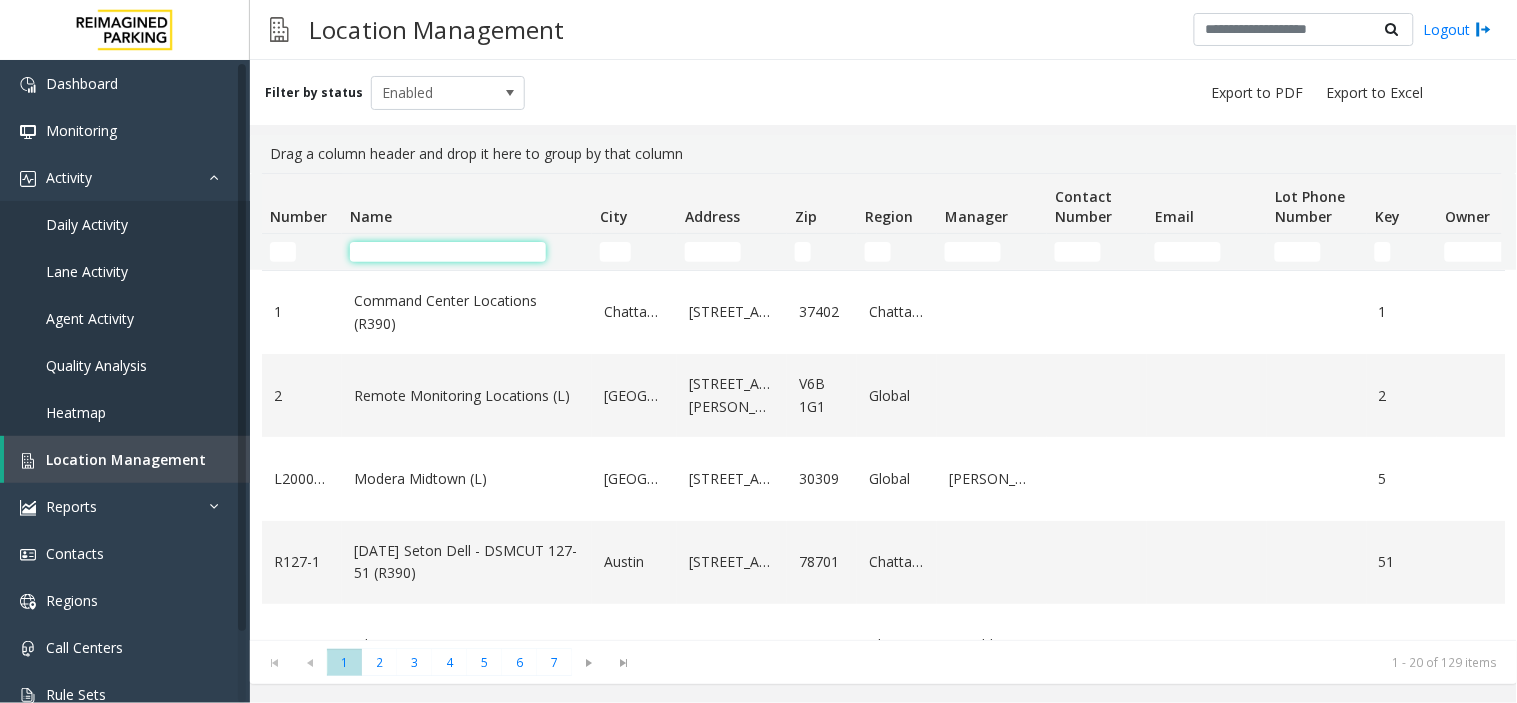 click 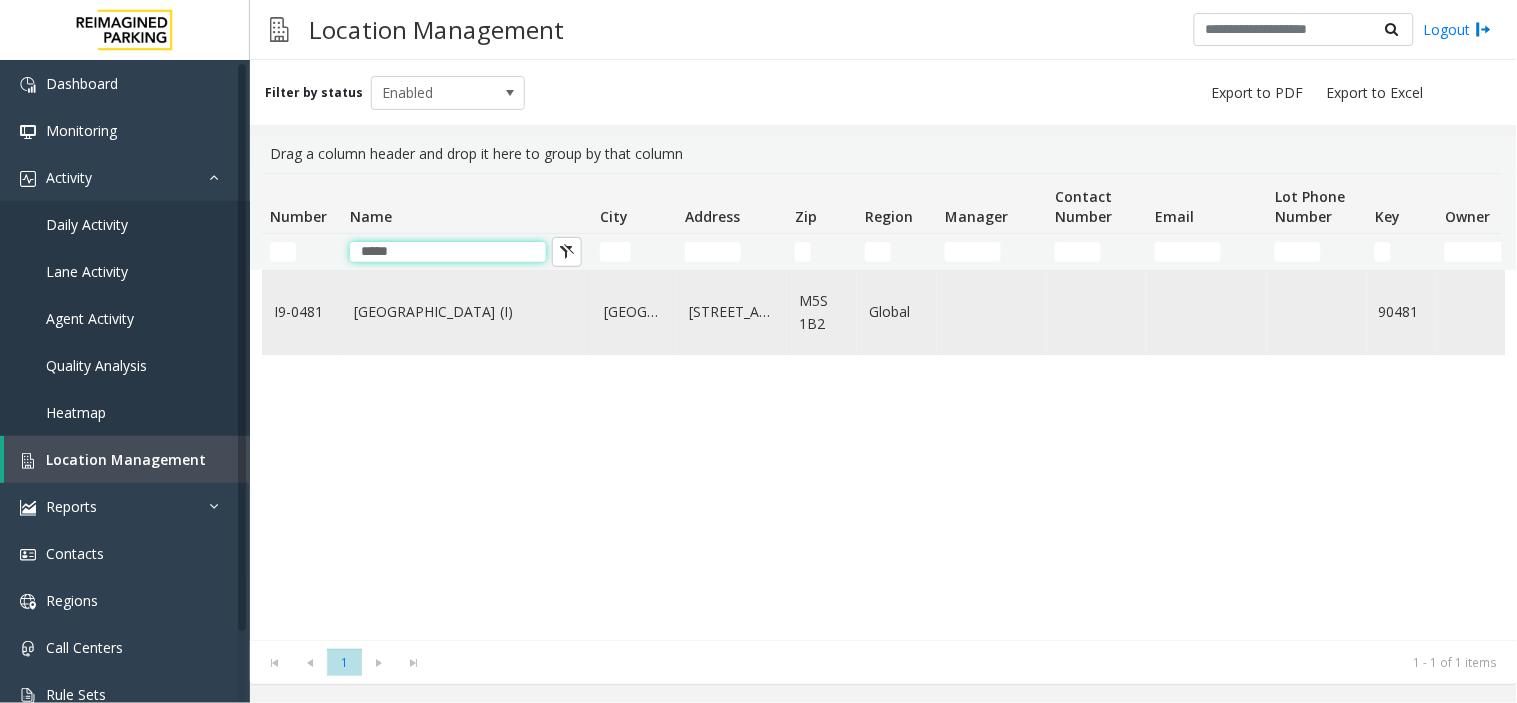 type on "*****" 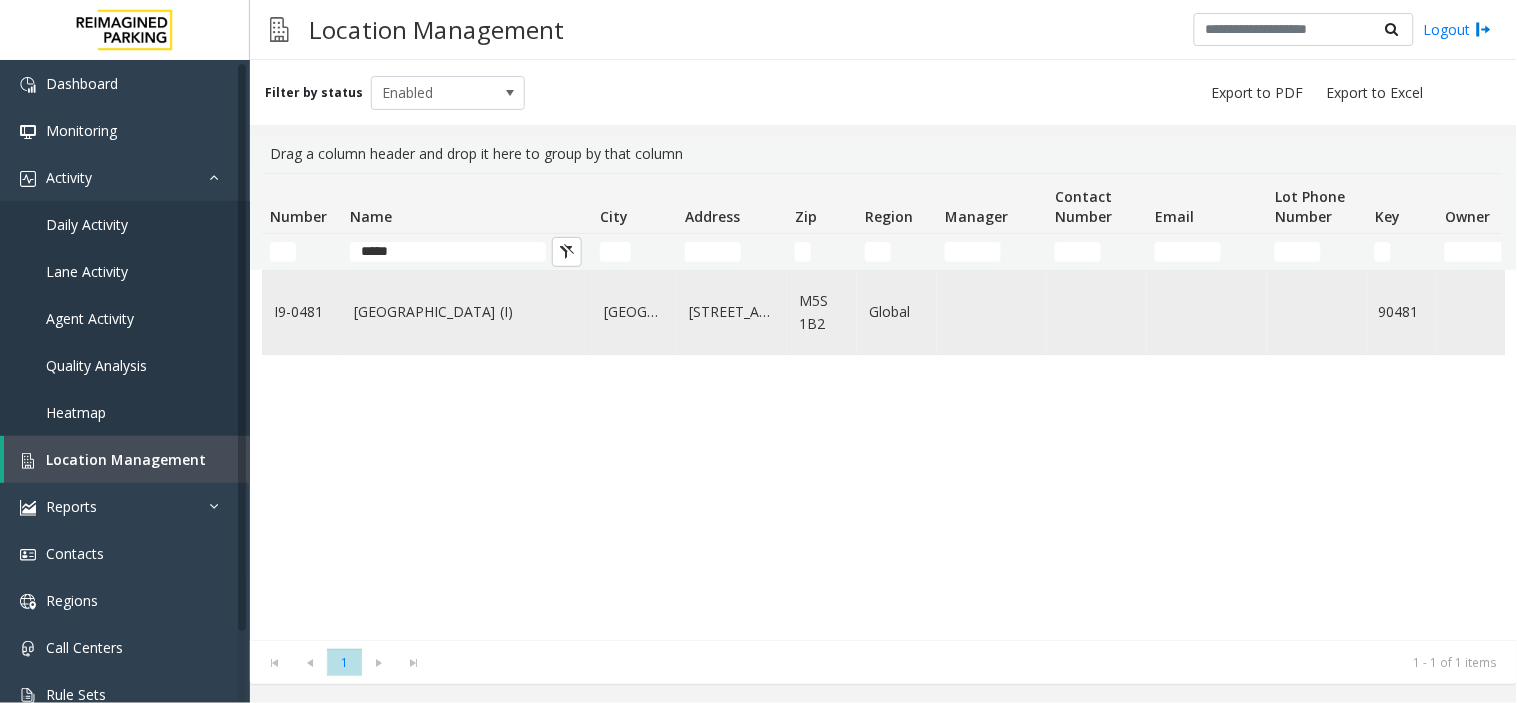 click on "[GEOGRAPHIC_DATA] (I)" 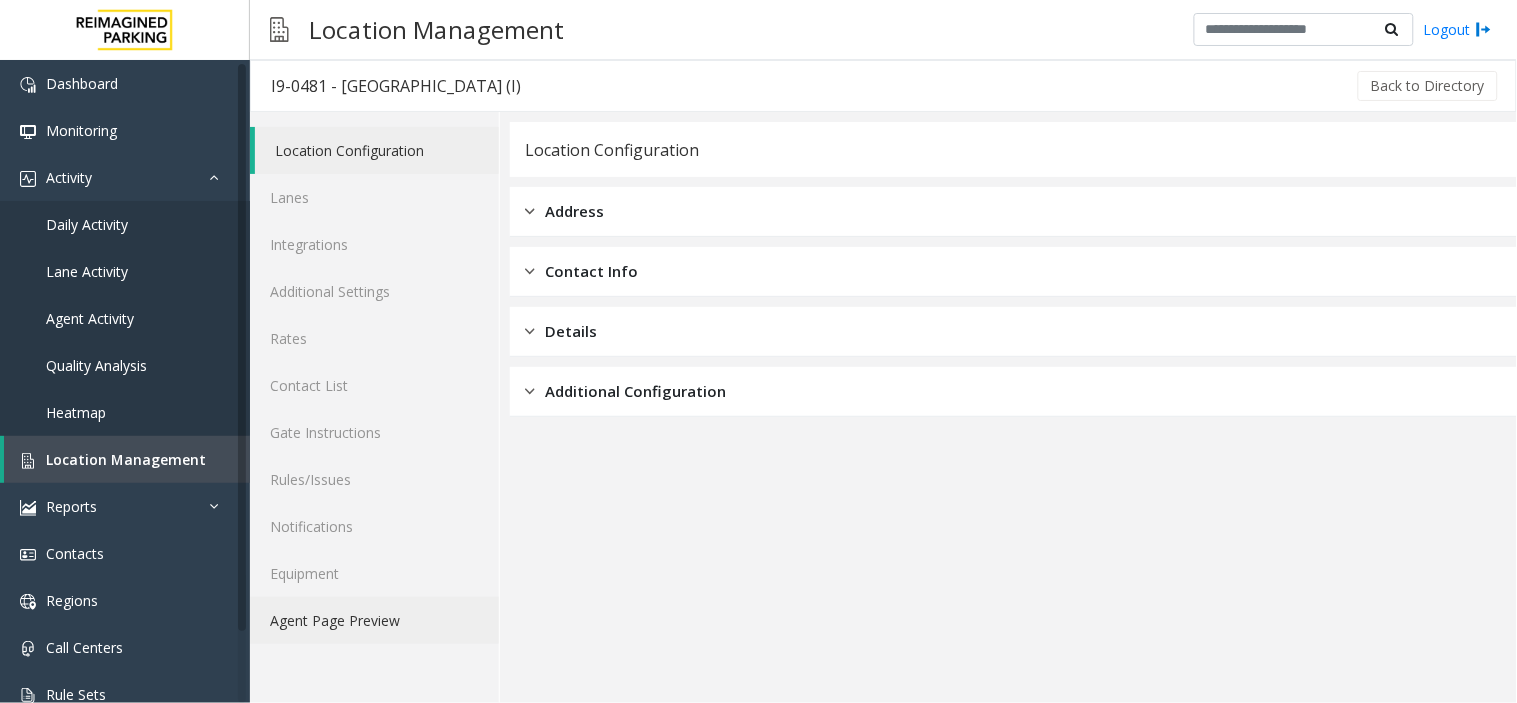click on "Agent Page Preview" 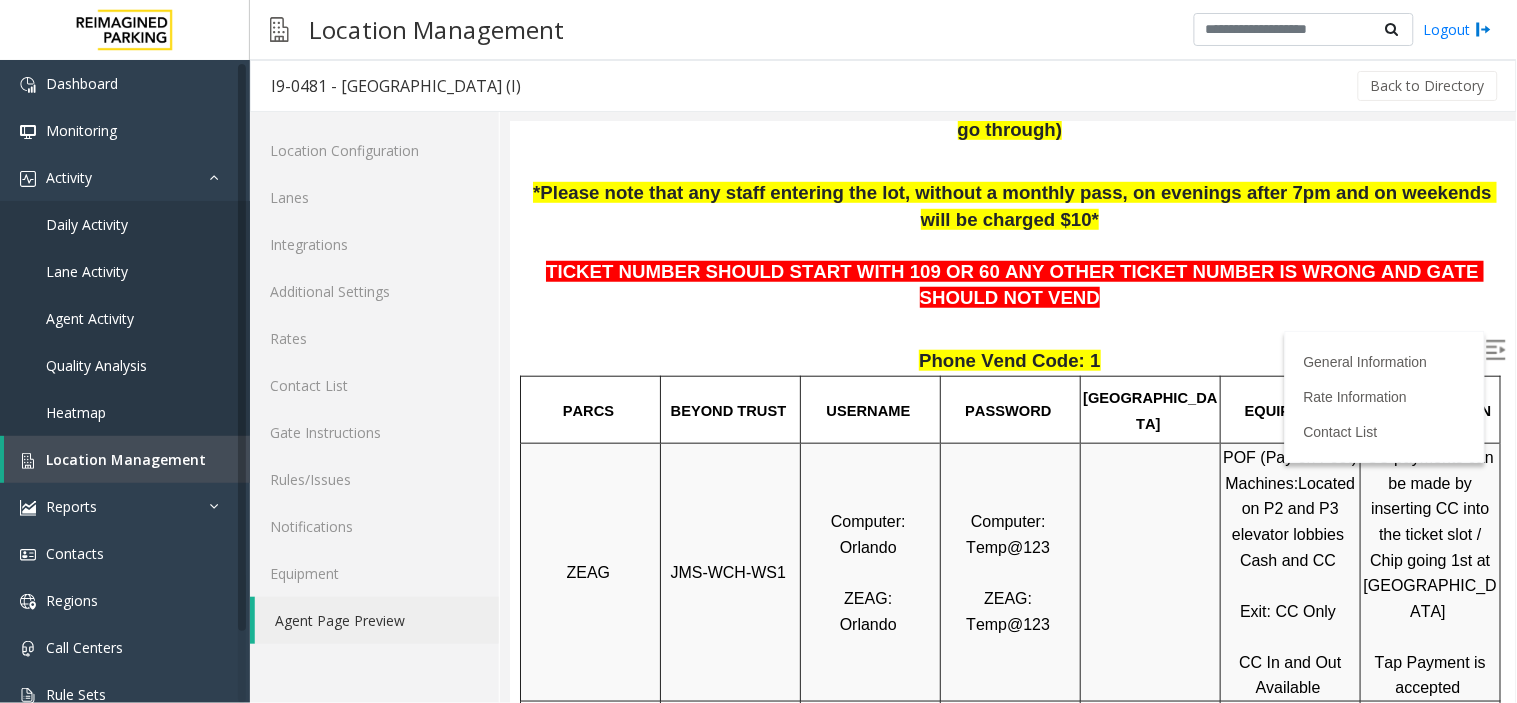 scroll, scrollTop: 222, scrollLeft: 0, axis: vertical 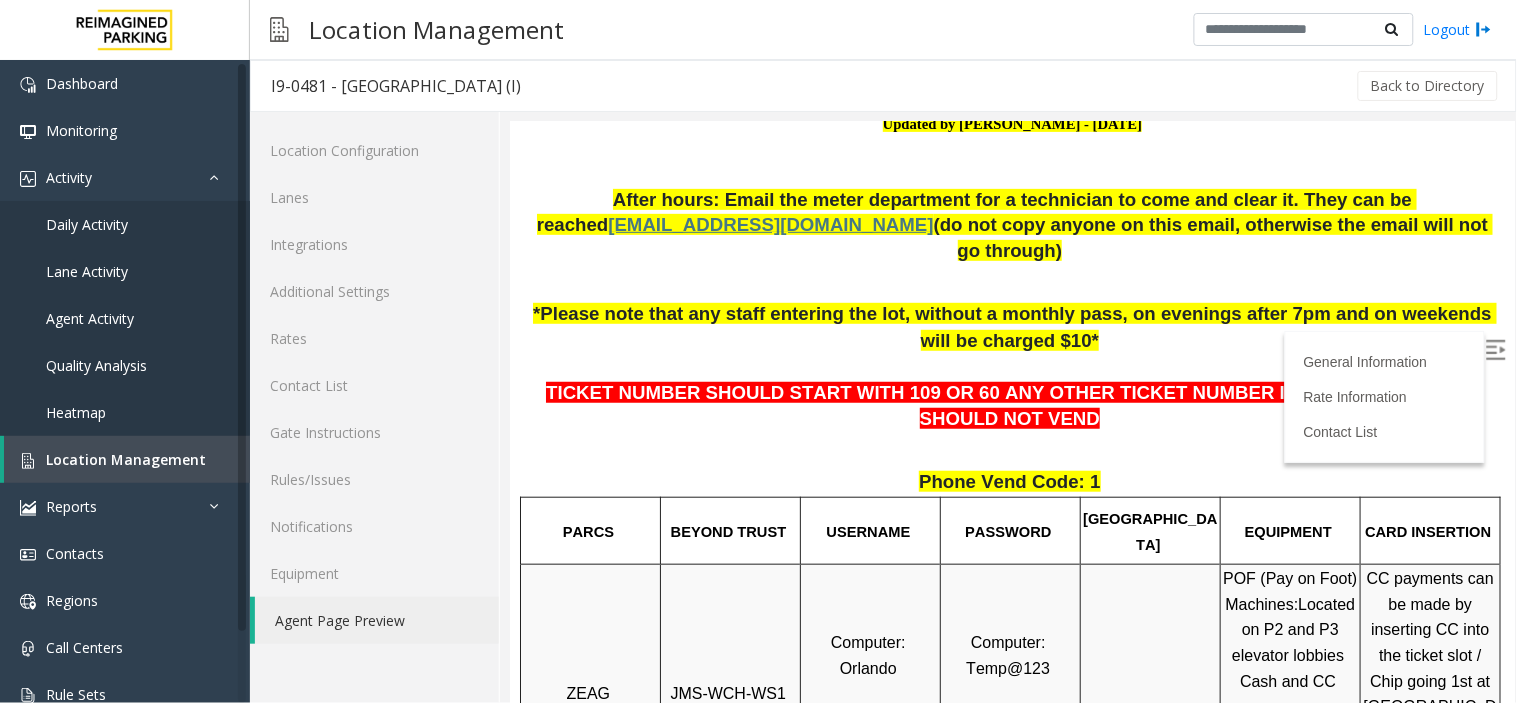 click on "USERNAME" at bounding box center (868, 531) 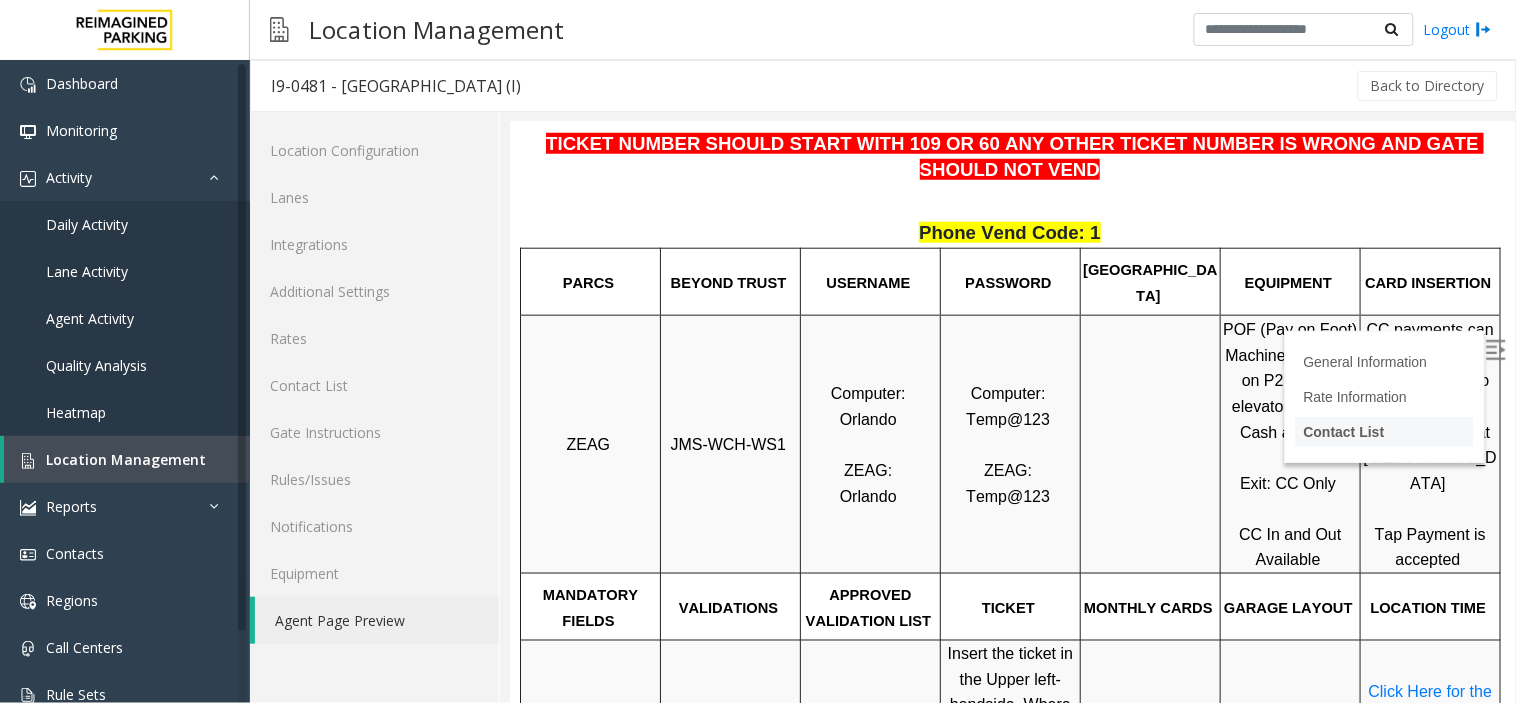 scroll, scrollTop: 555, scrollLeft: 0, axis: vertical 